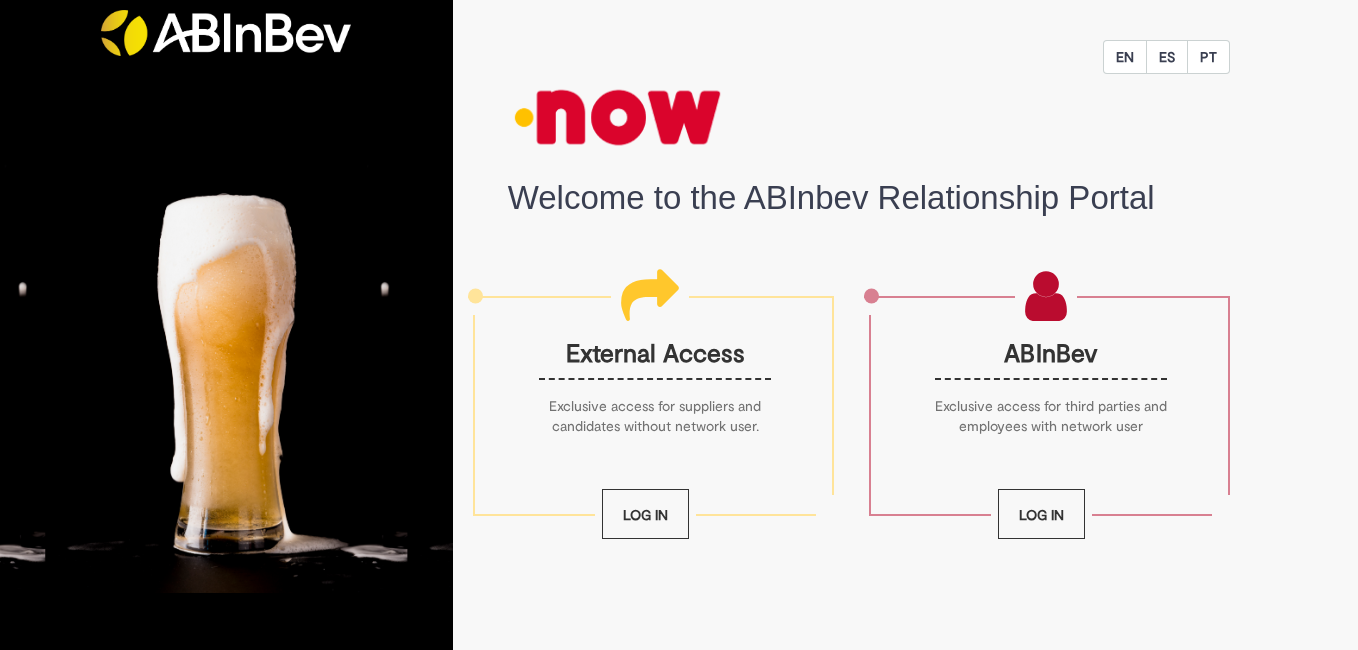 scroll, scrollTop: 0, scrollLeft: 0, axis: both 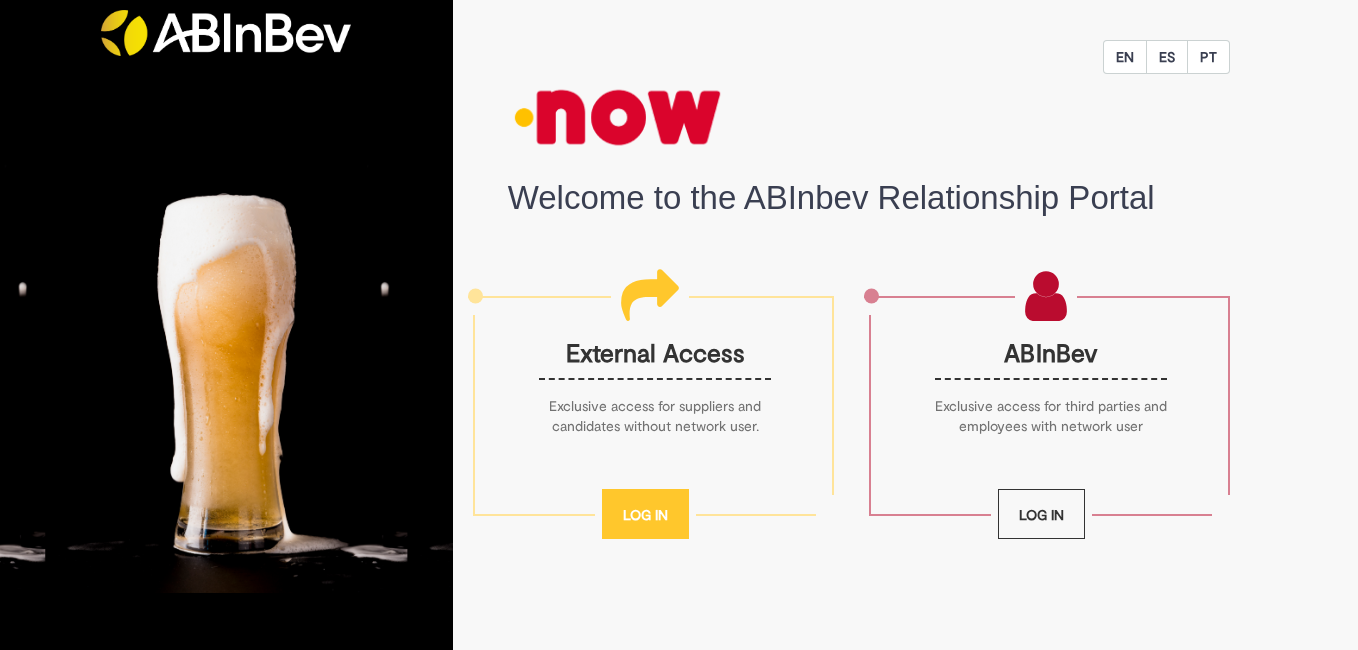 click on "Log In" at bounding box center (645, 514) 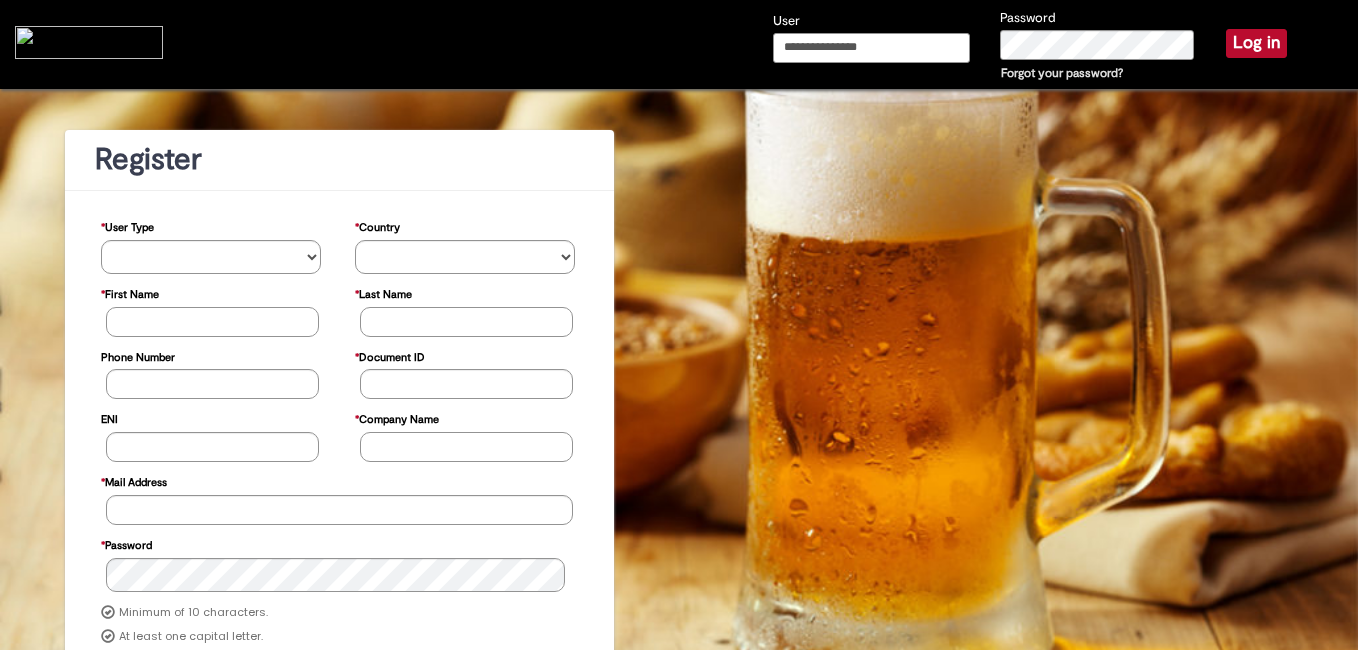 click on "User" at bounding box center [871, 48] 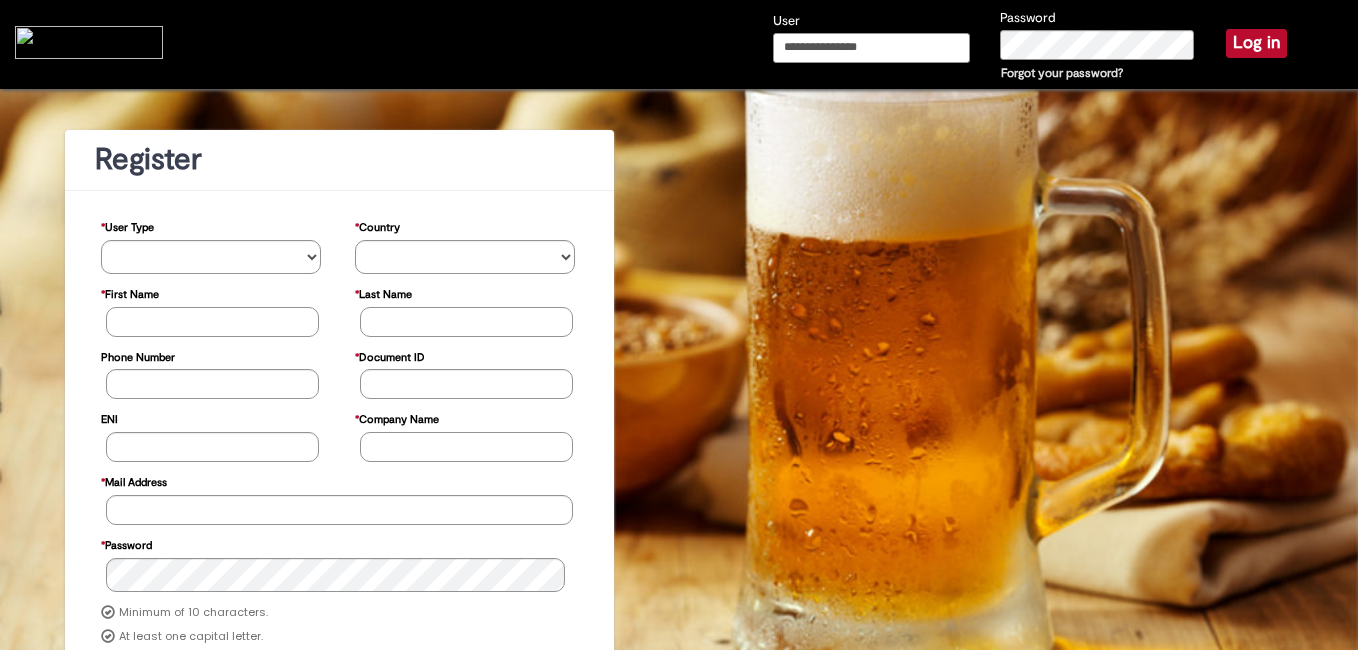 type on "**********" 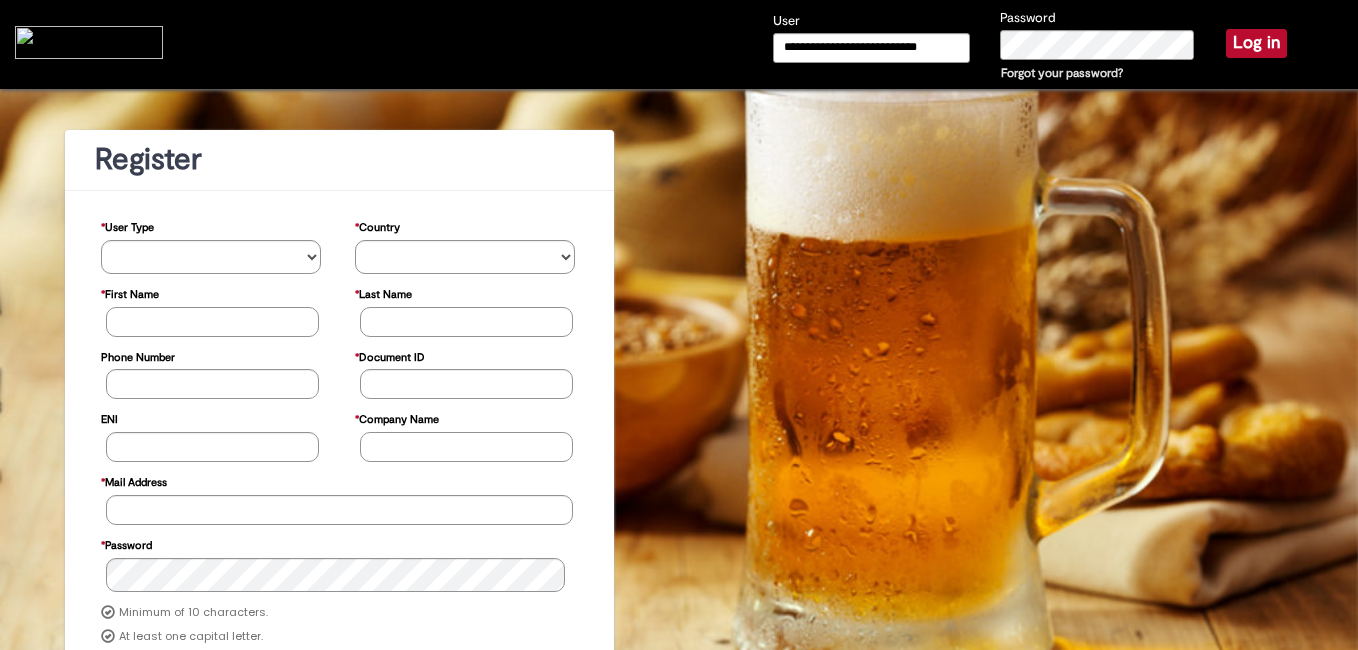 click on "Log in" at bounding box center [1256, 43] 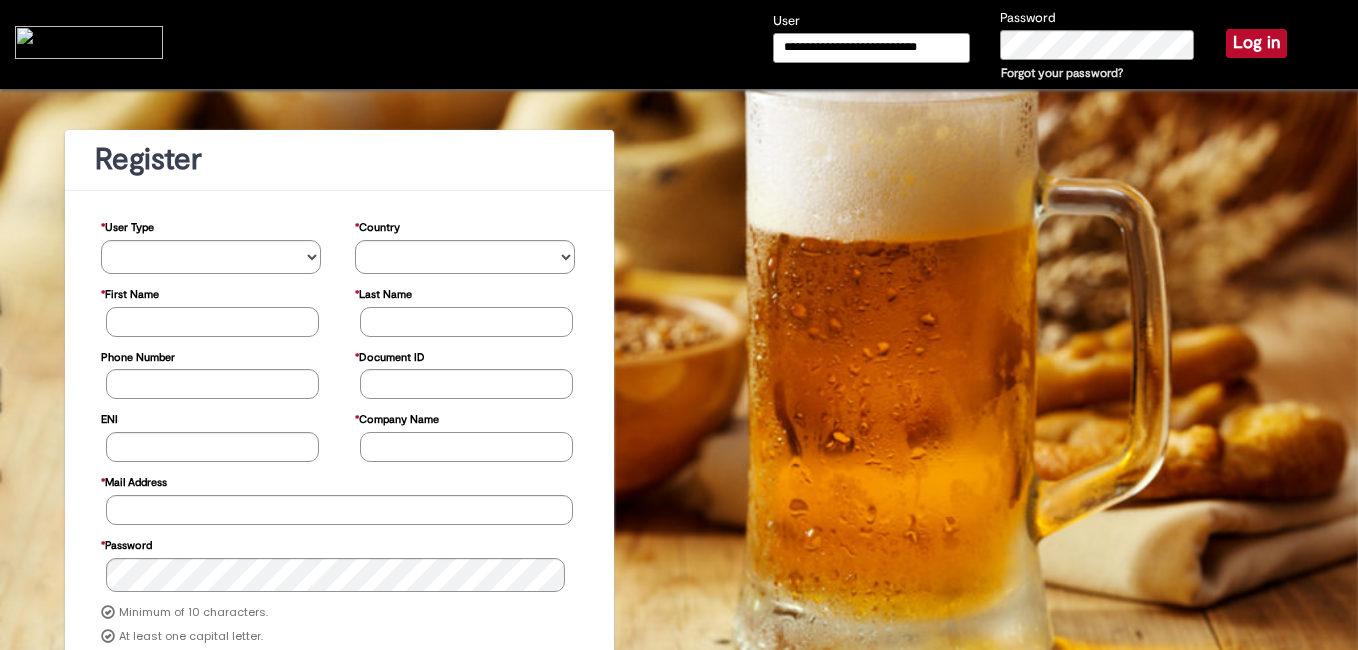 type 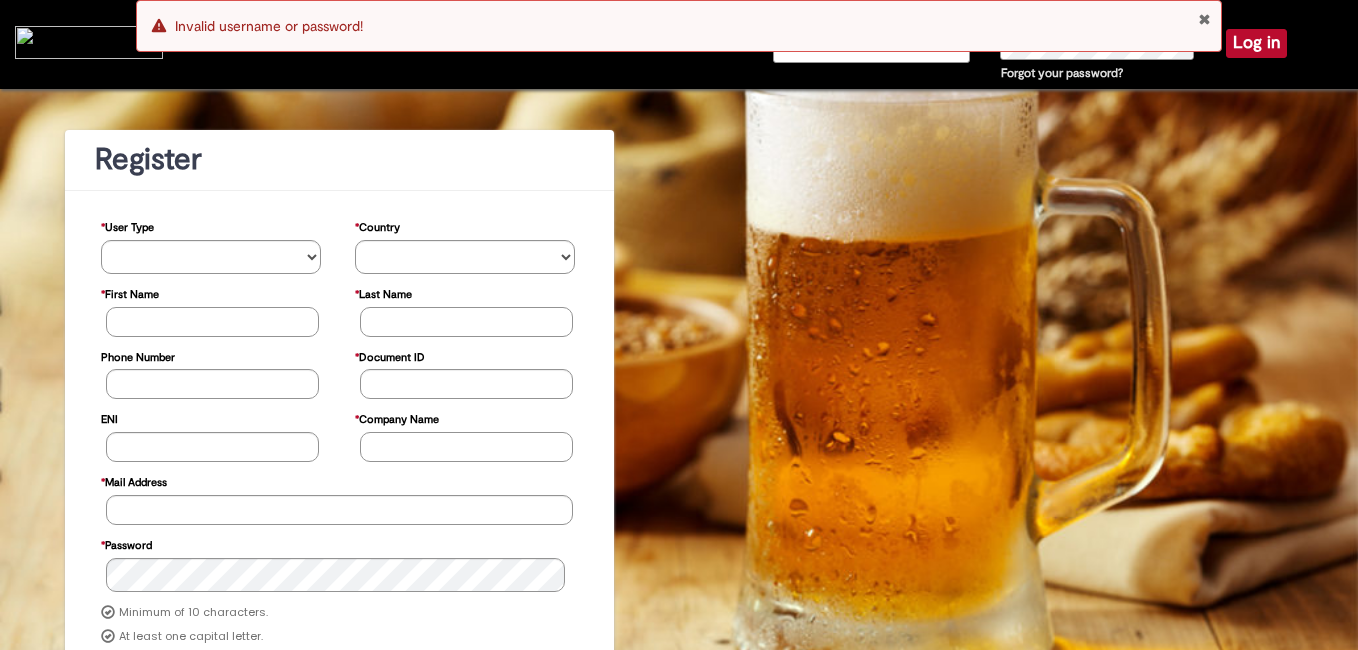 click on "Register
*  User Type            *********   ********   ******
*  Country            *********   *******   ******   *****   ********   *******
*  First Name
First Name is too long
*  Last Name
Last Name is too long
Phone Number
Numero de Celular muito longo.   Numero de Celular inválido.
*  CPF
CPF Invalido.
*  Document ID
ENI
*  Company Name
*  Mail Address" at bounding box center [679, 506] 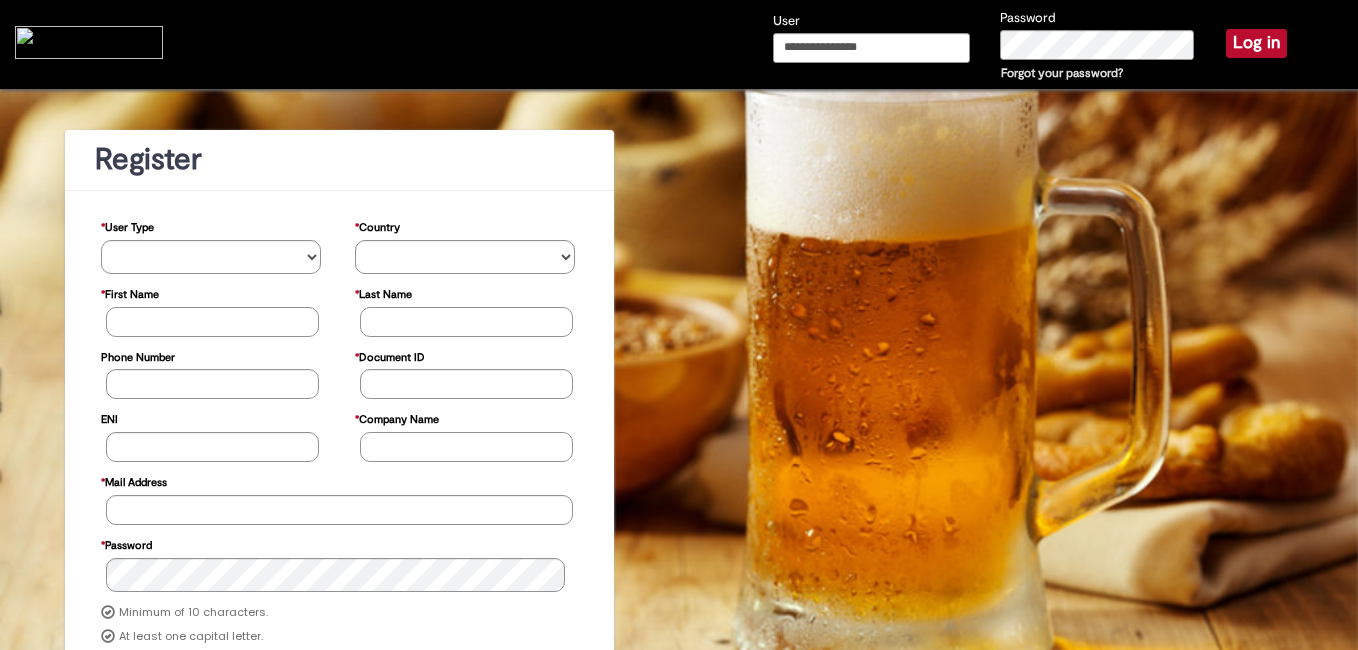 drag, startPoint x: 1289, startPoint y: 0, endPoint x: 798, endPoint y: 215, distance: 536.00934 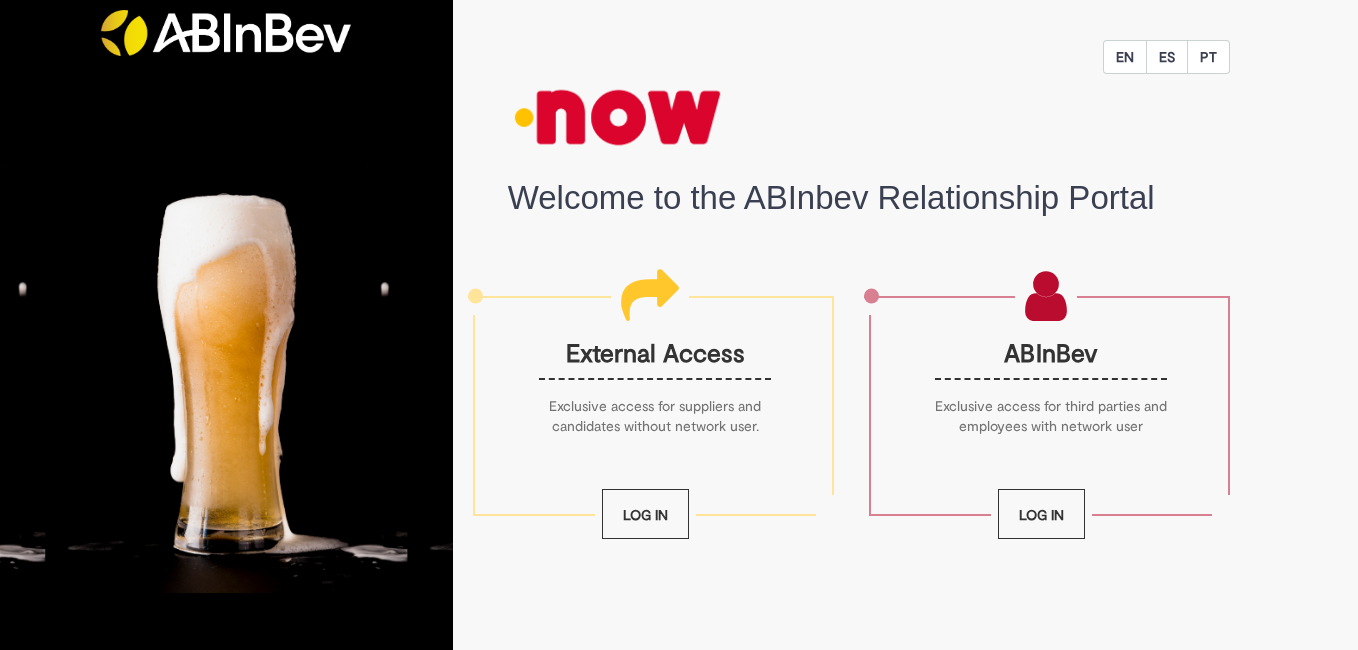 scroll, scrollTop: 0, scrollLeft: 0, axis: both 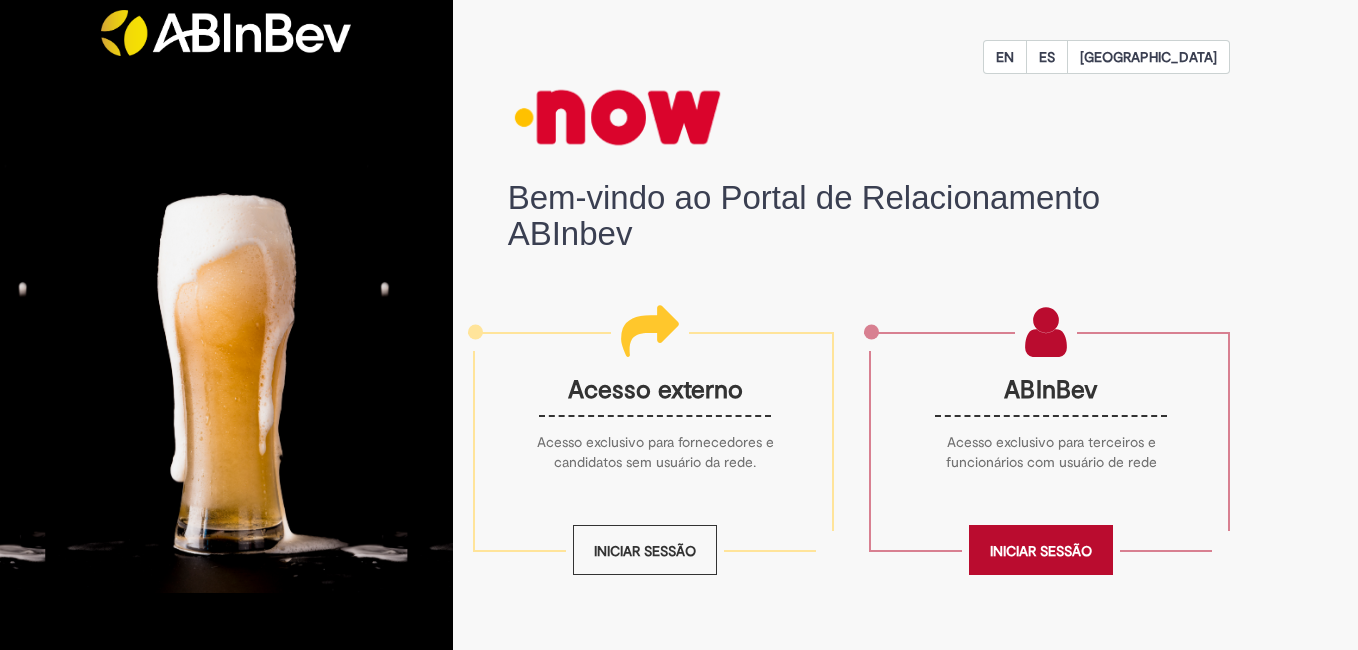 click on "Iniciar sessão" at bounding box center [1041, 550] 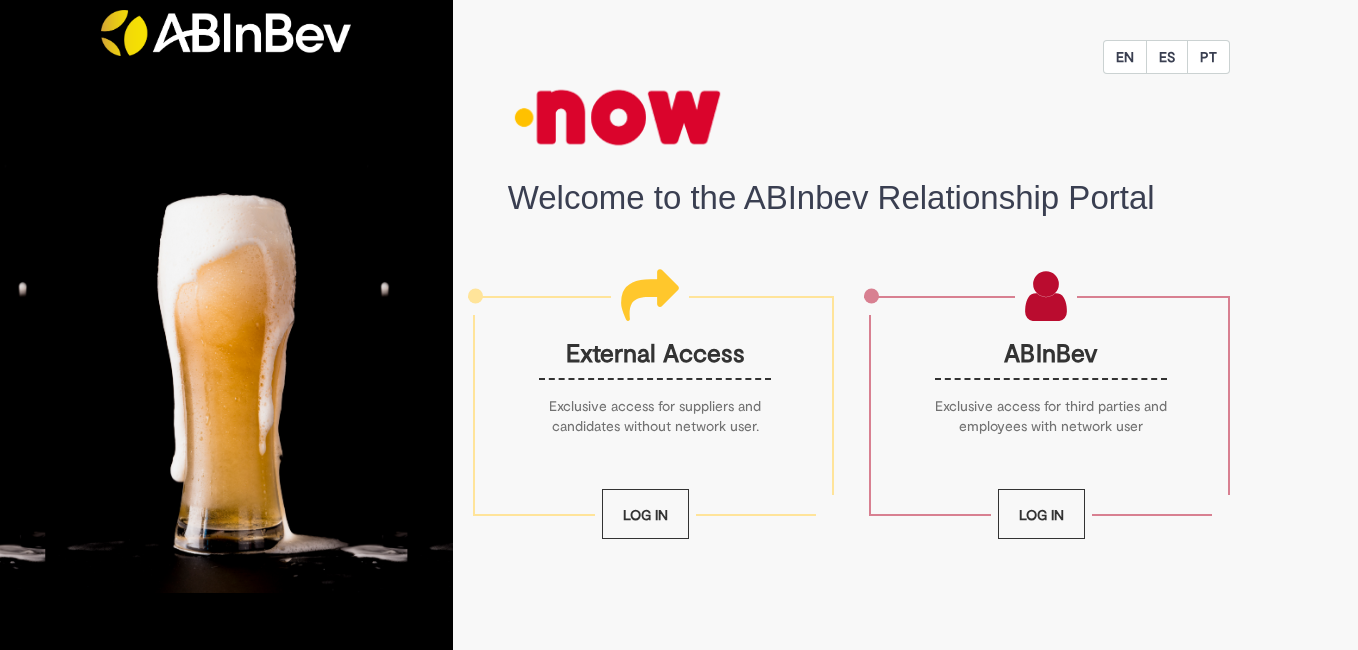 scroll, scrollTop: 0, scrollLeft: 0, axis: both 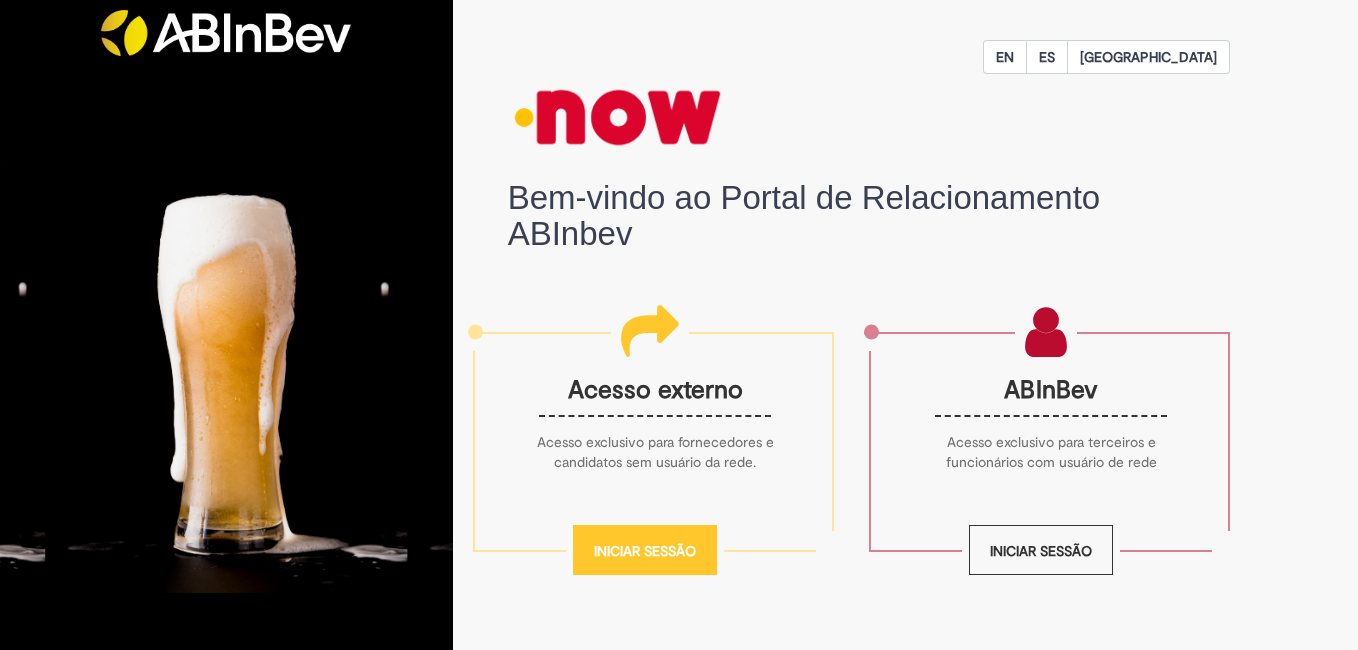 click on "Iniciar sessão" at bounding box center [645, 550] 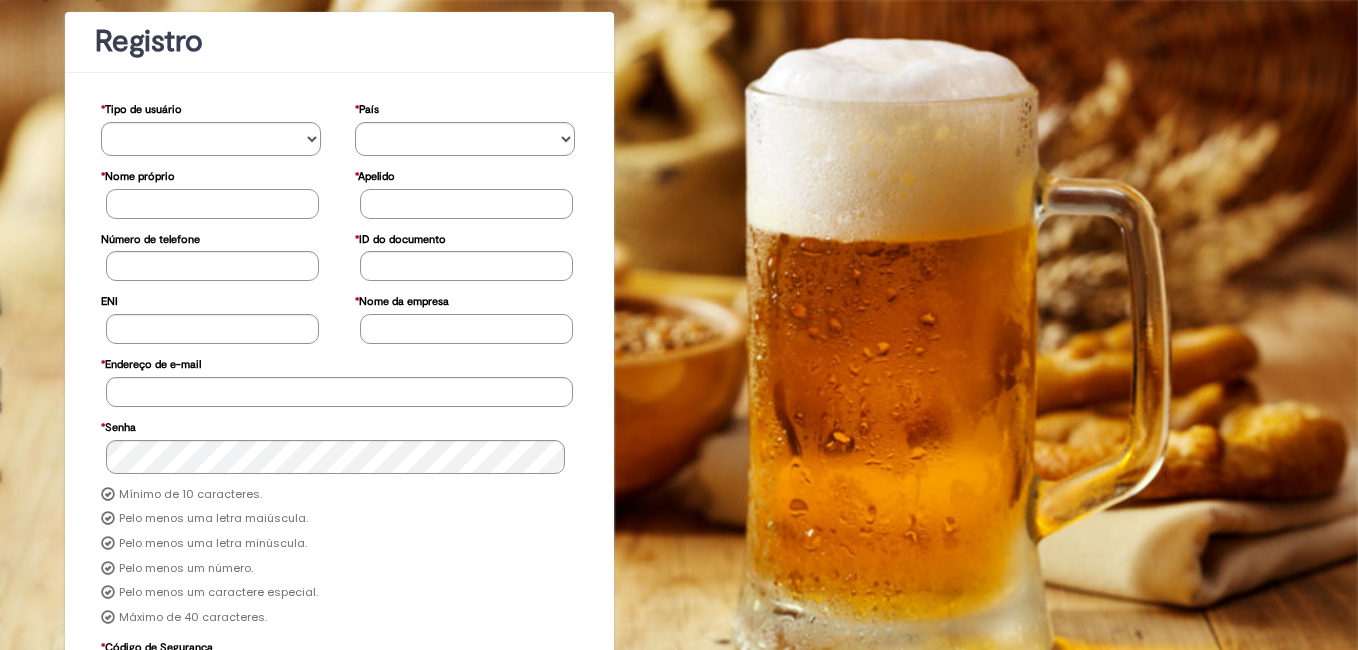 scroll, scrollTop: 116, scrollLeft: 0, axis: vertical 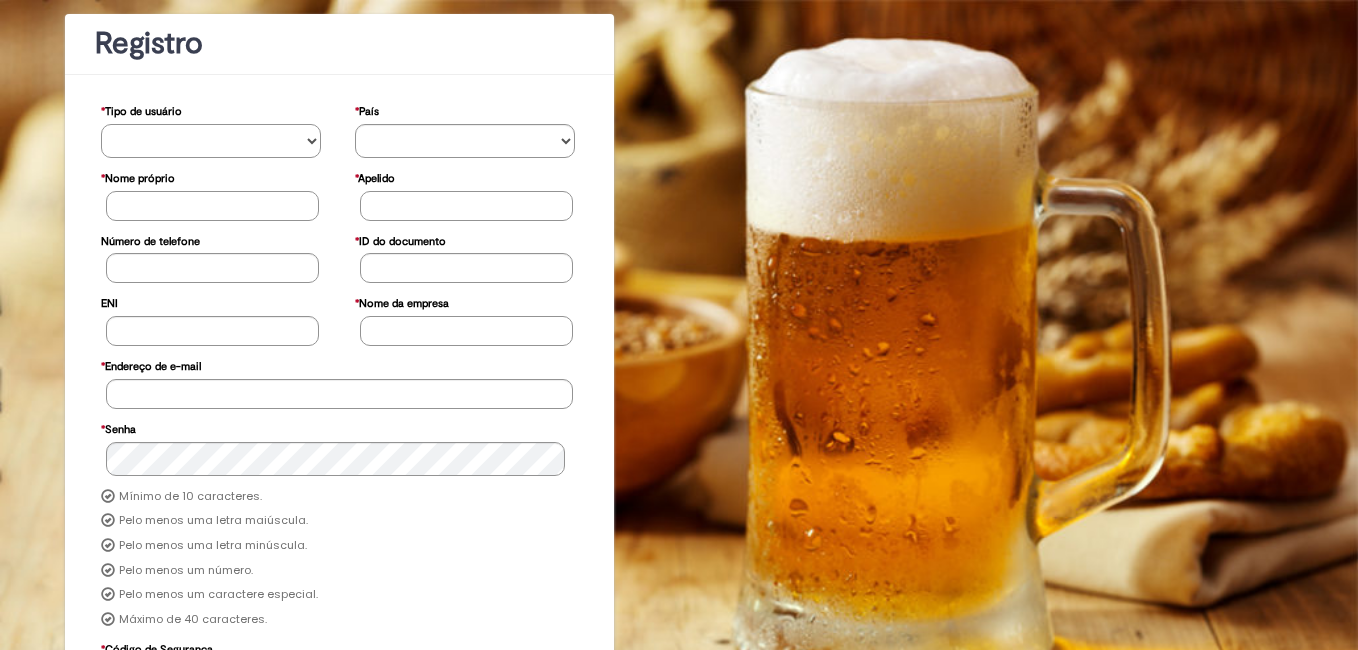 click on "**********" at bounding box center (211, 141) 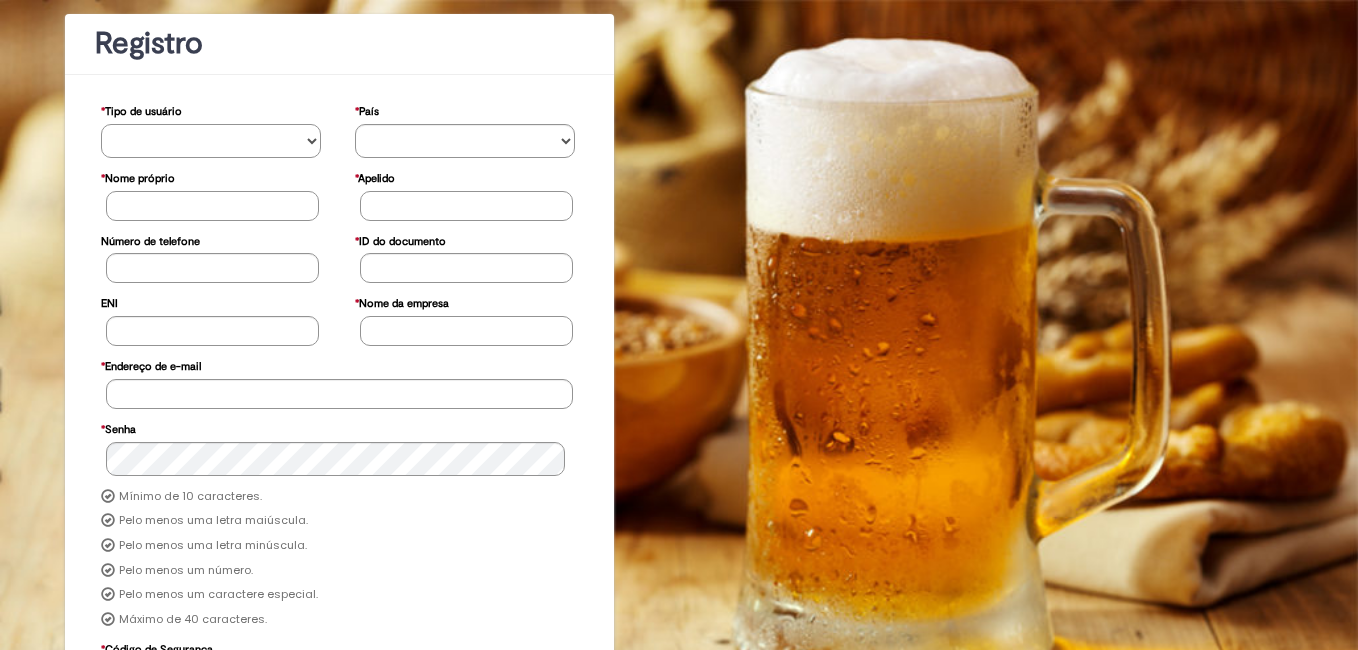 select on "*********" 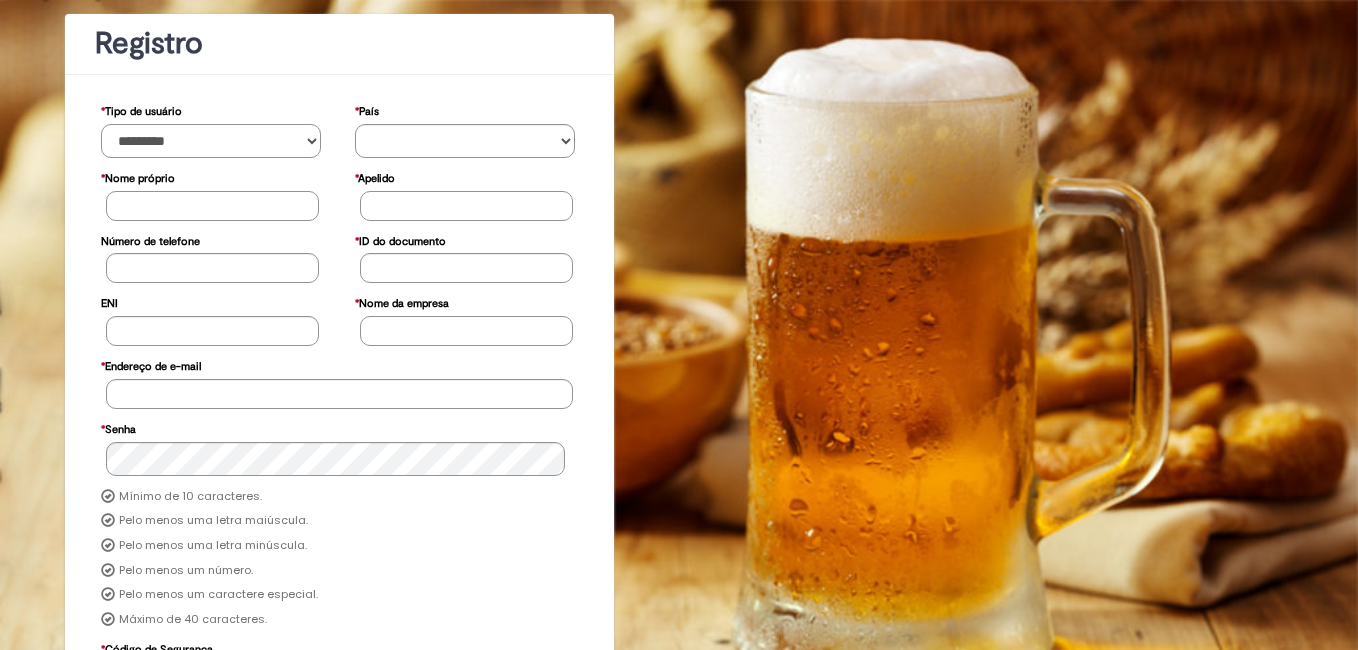 click on "**********" at bounding box center (211, 141) 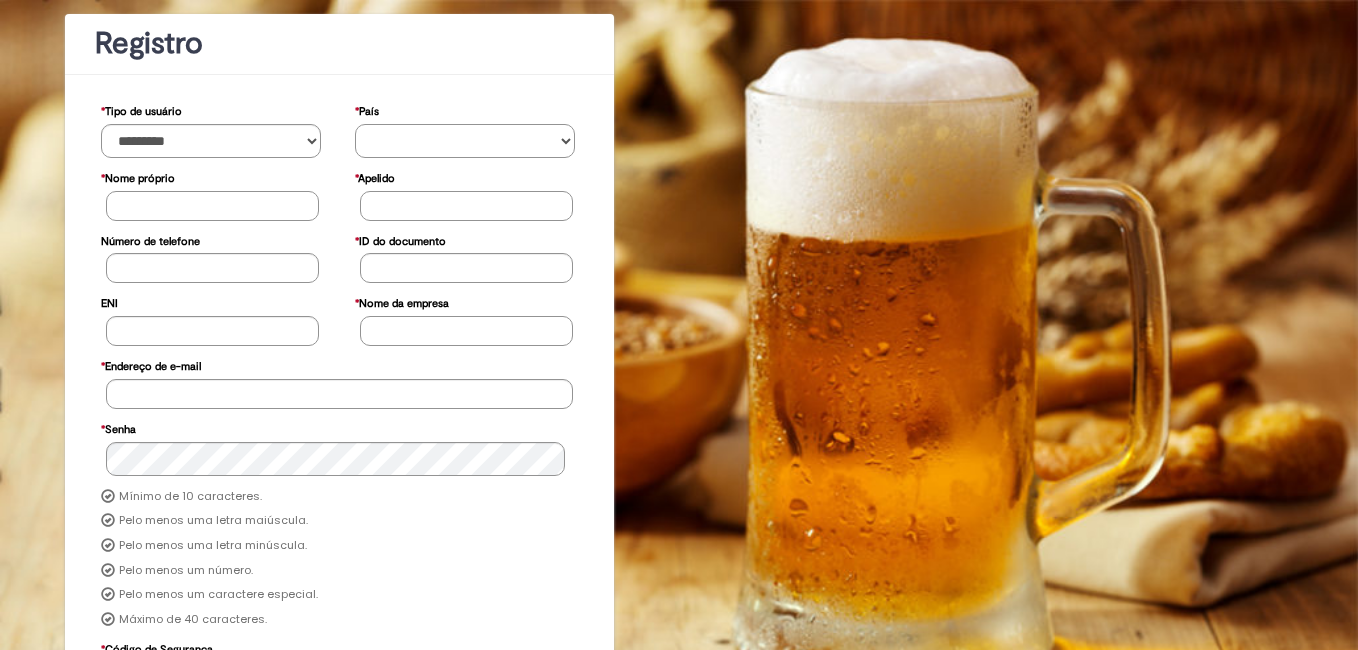 click on "*********   *******   ******   *****   ********   *******" at bounding box center (465, 141) 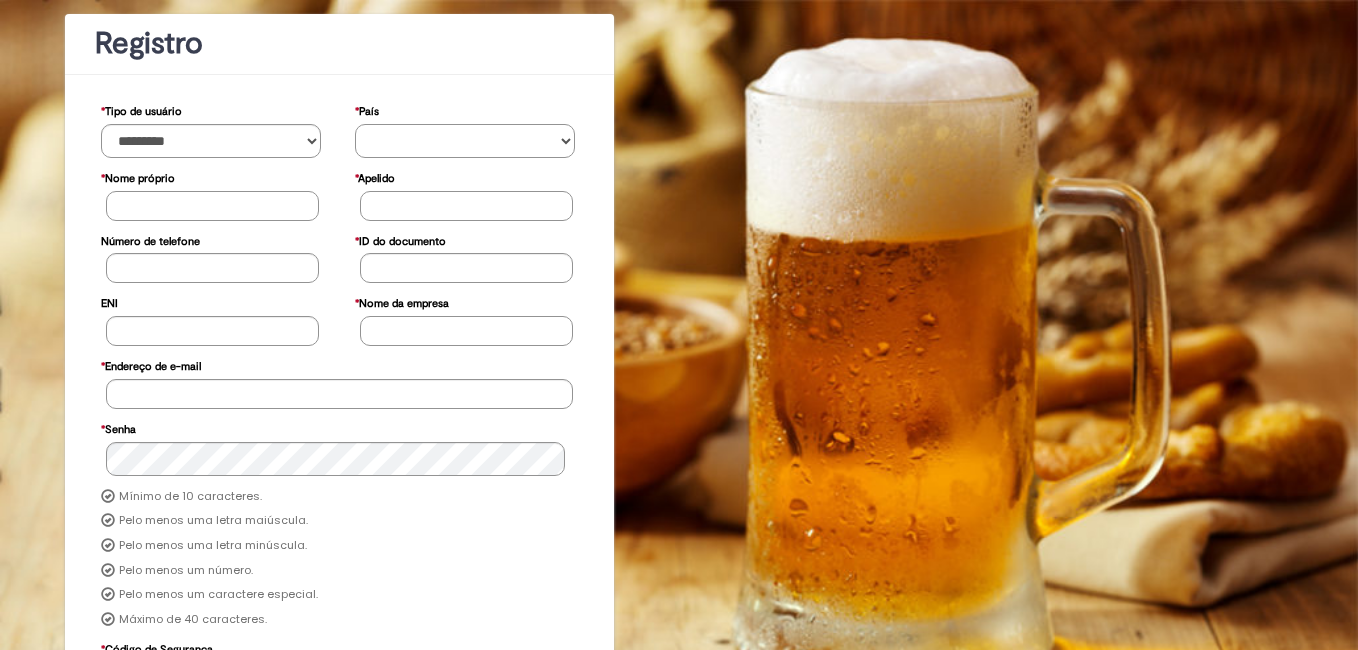 select on "**" 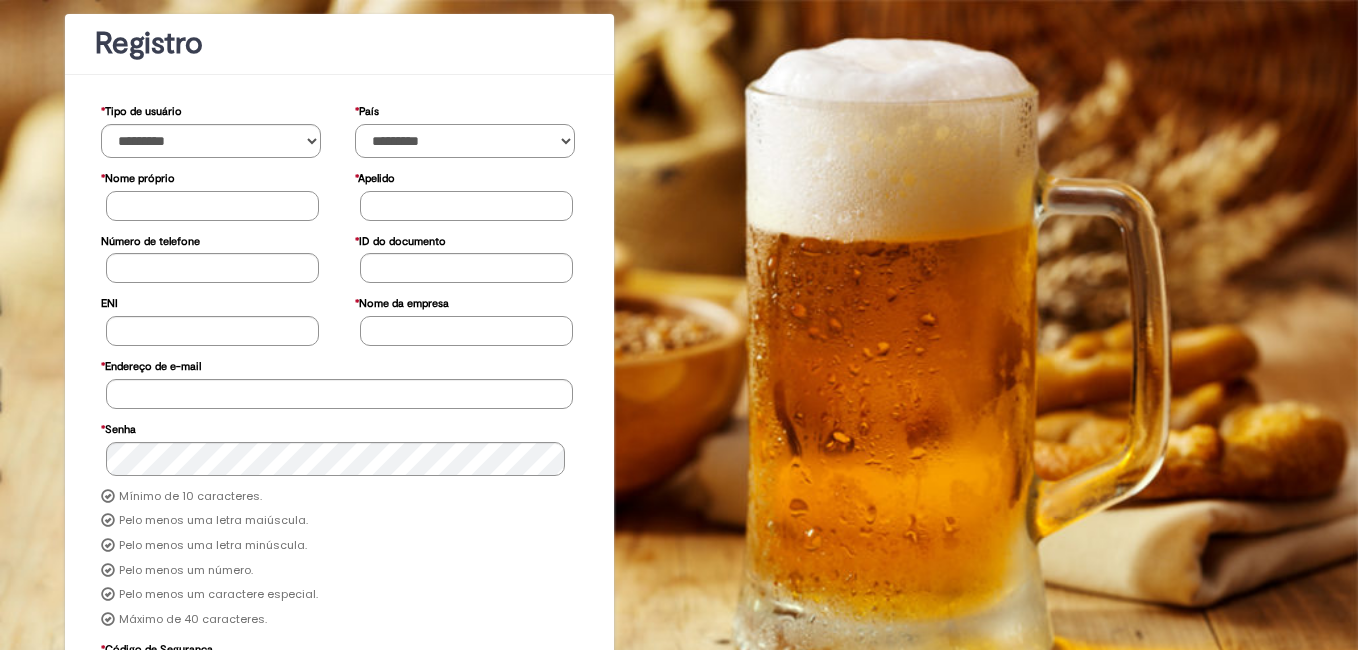 click on "*********   *******   ******   *****   ********   *******" at bounding box center (465, 141) 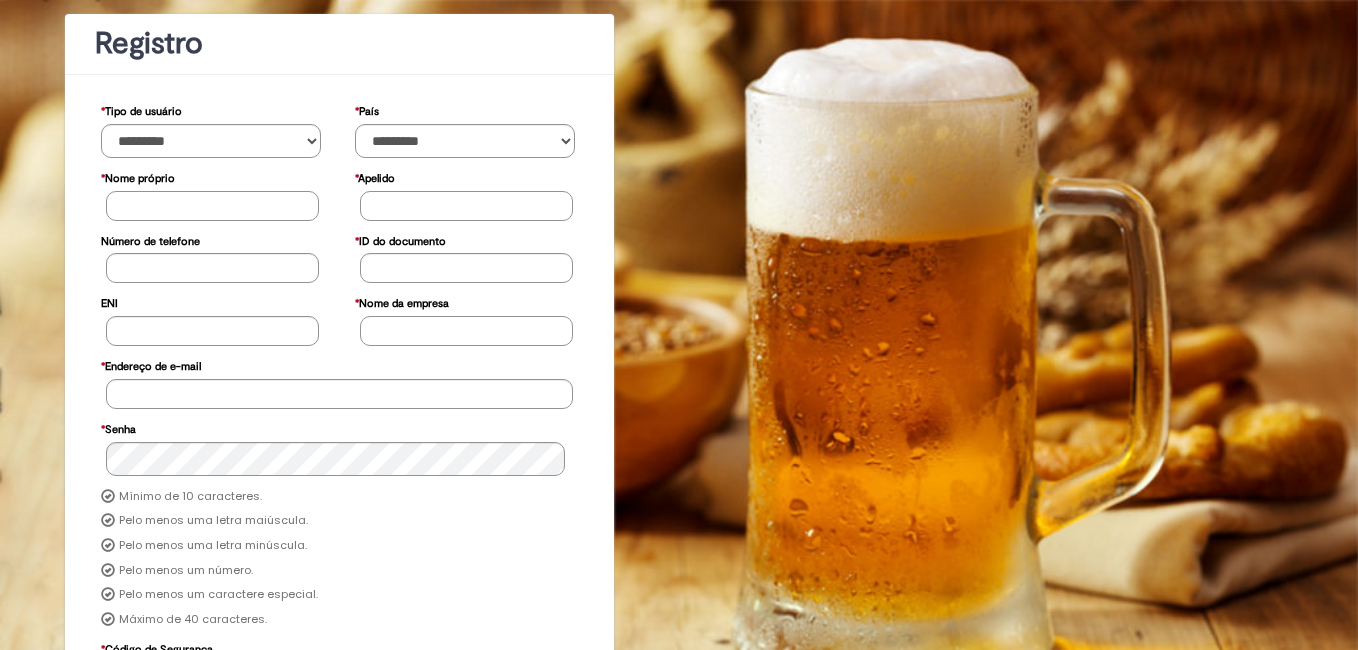 click on "*  Nome próprio" at bounding box center (212, 206) 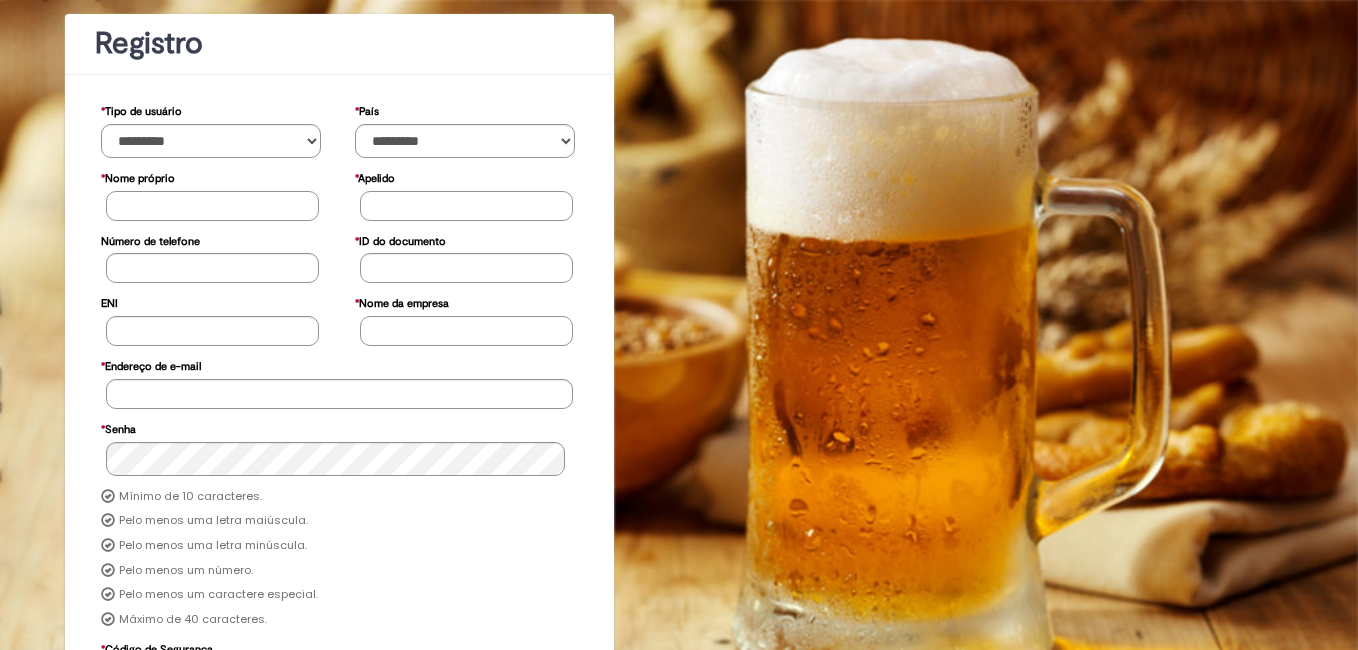 type on "******" 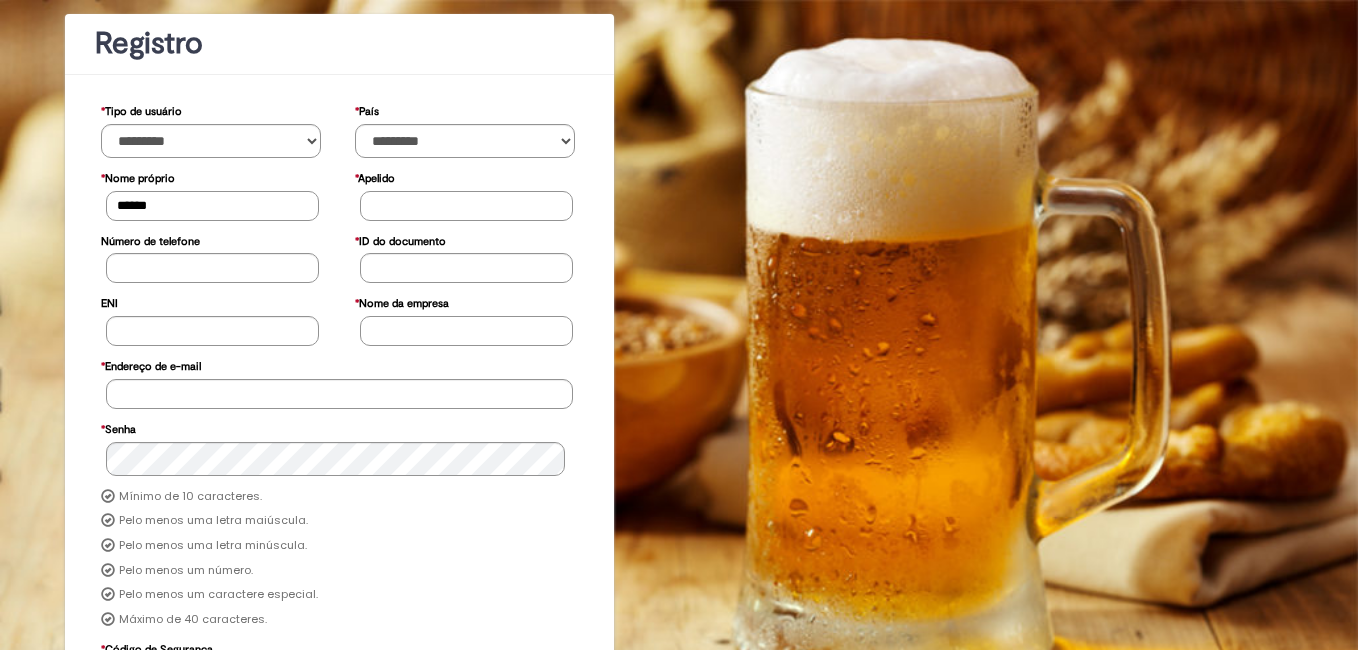 type on "*******" 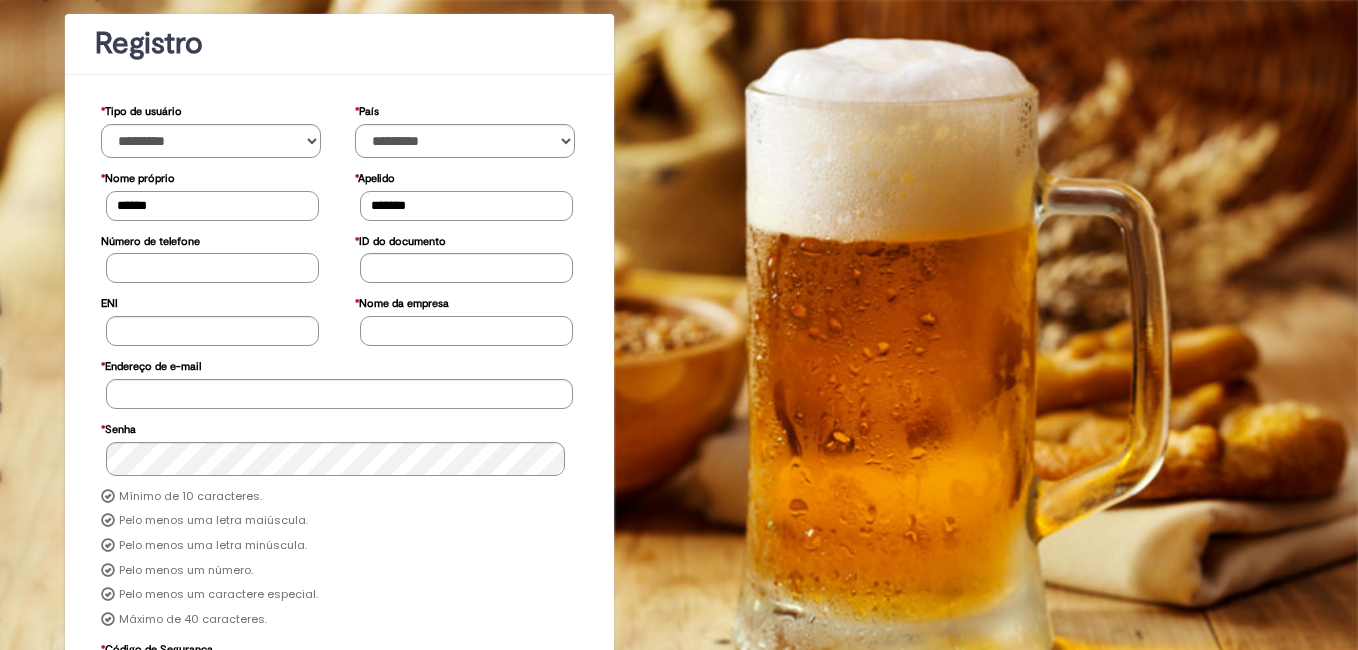 type on "**********" 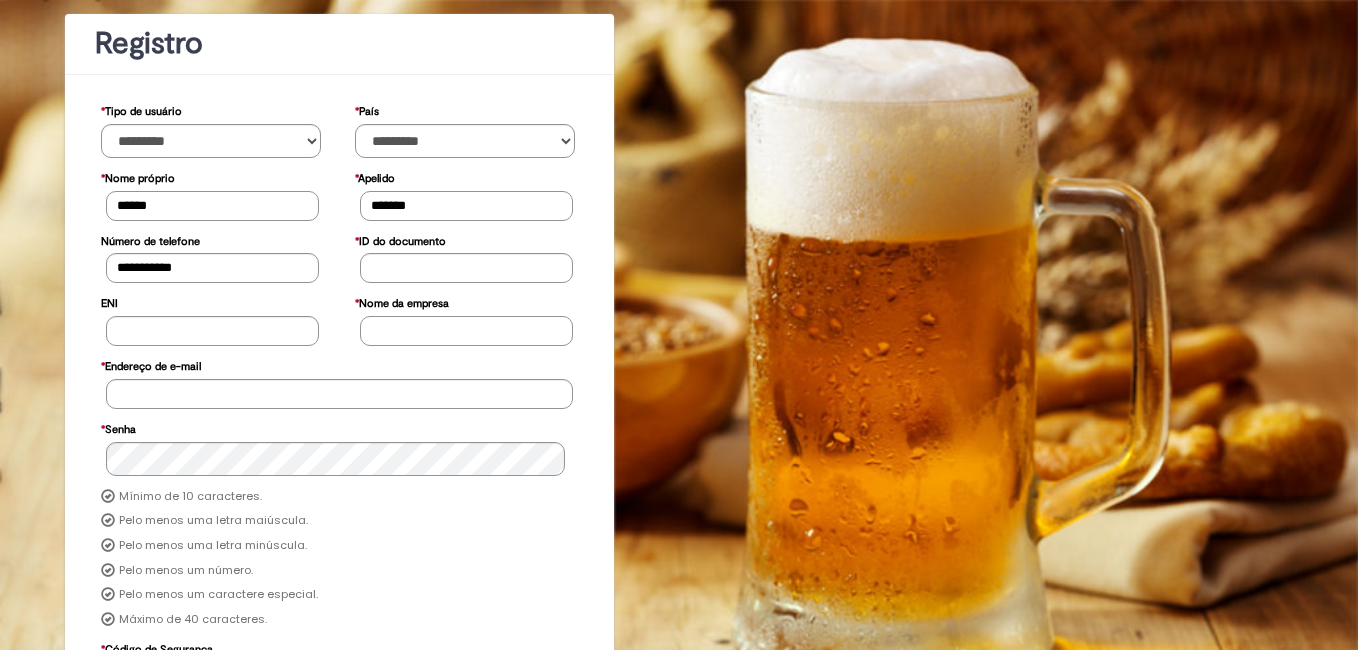 type on "**********" 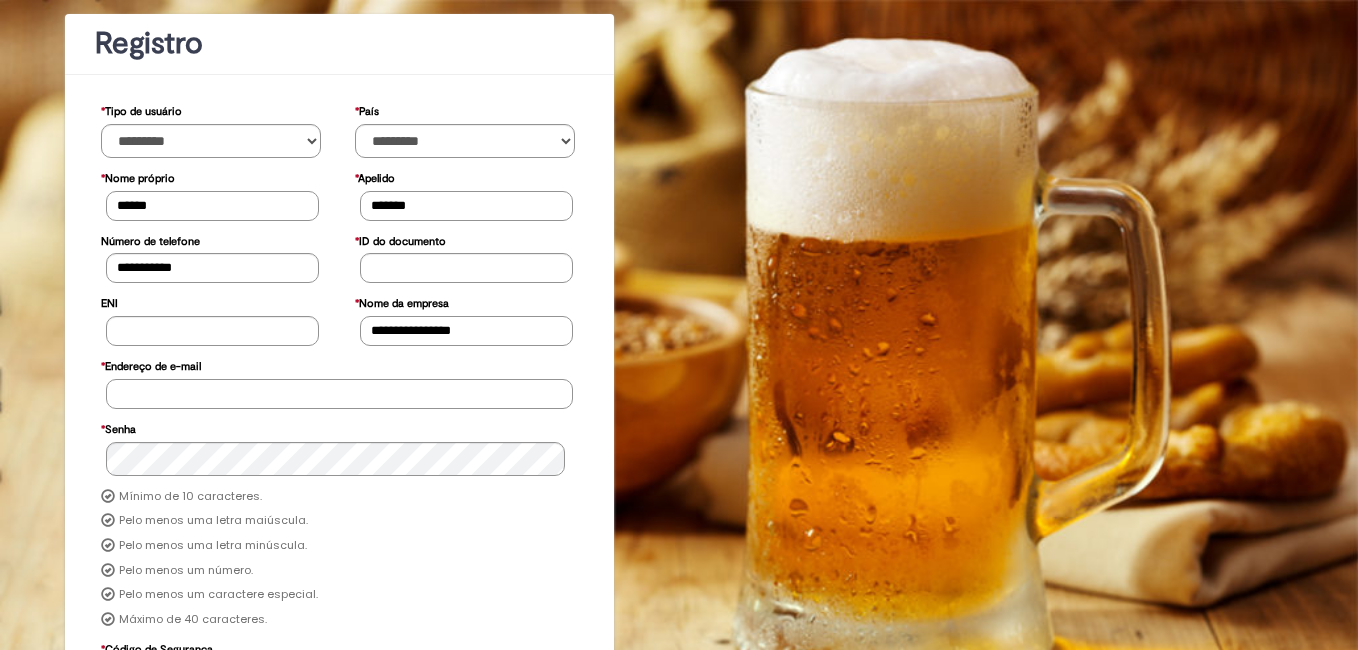 type on "**********" 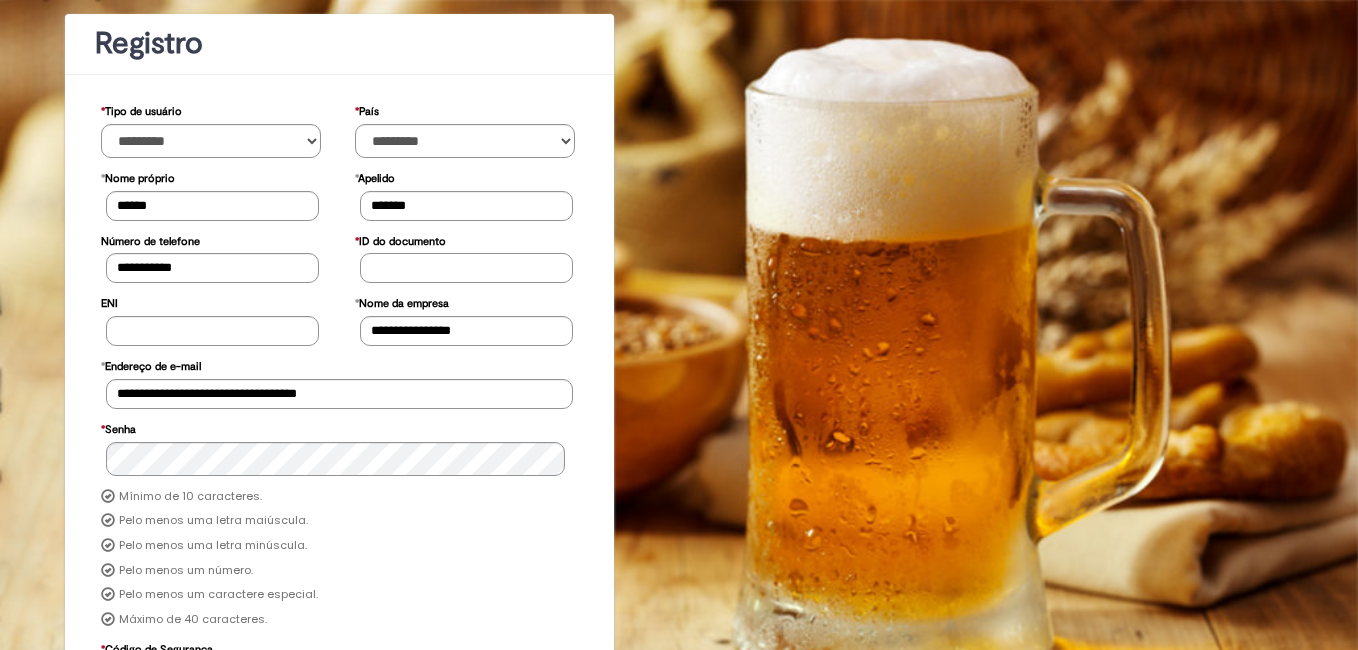 click on "*  ID do documento" at bounding box center (466, 268) 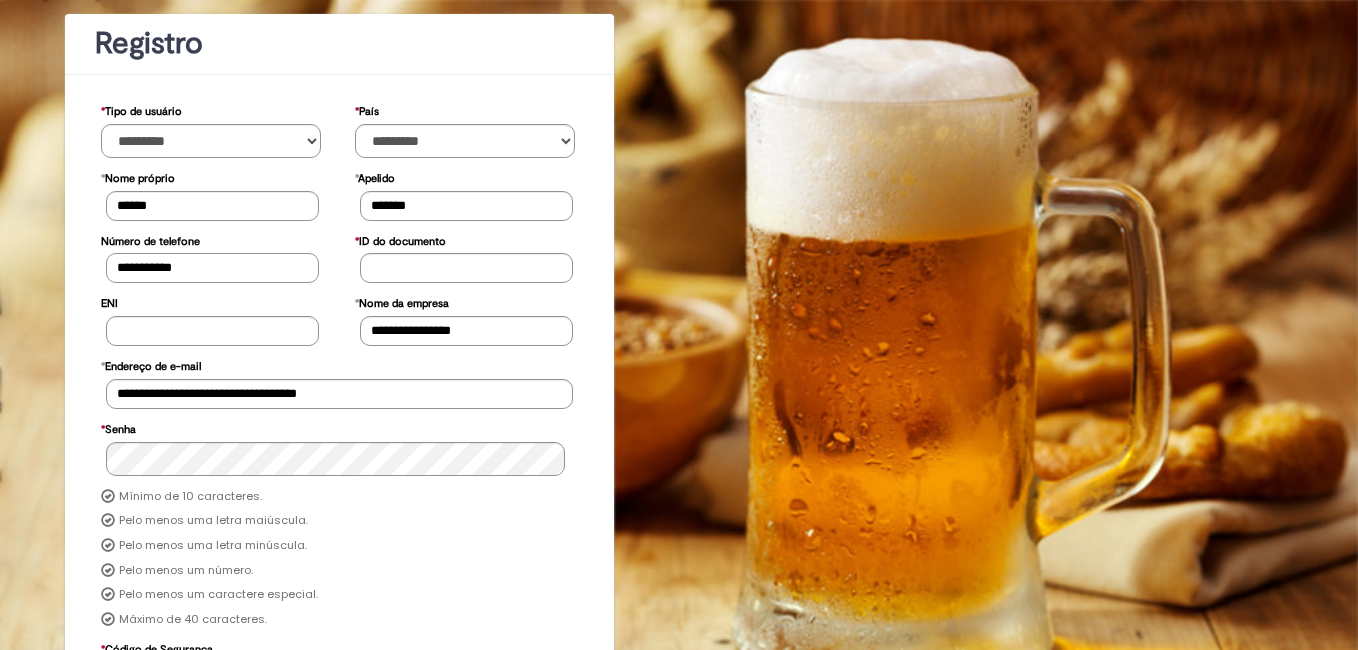 click on "**********" at bounding box center (212, 268) 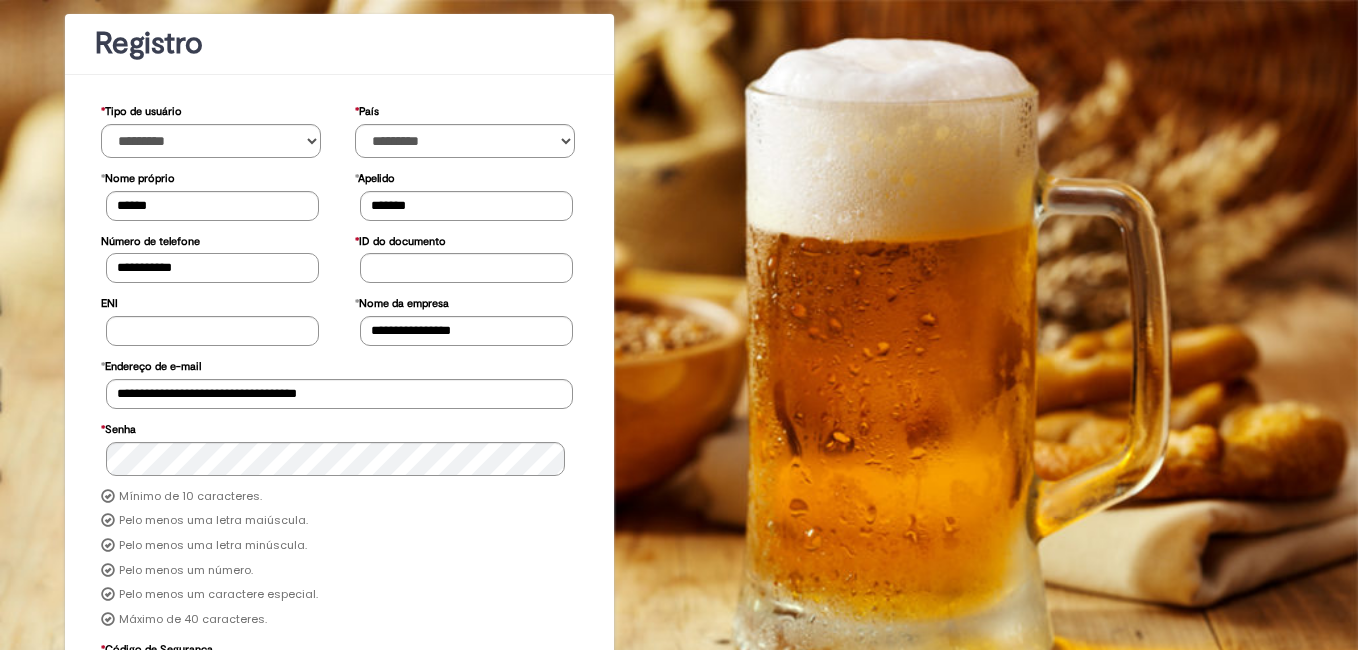 type on "**********" 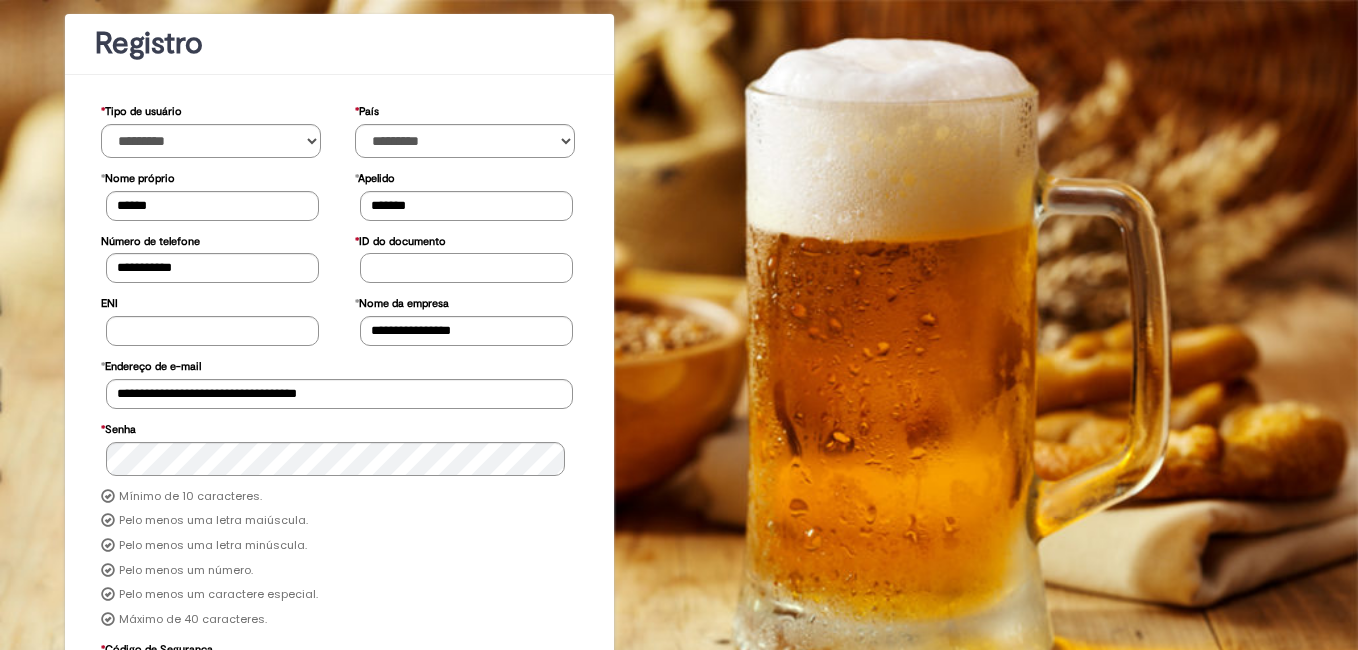 click on "*  ID do documento" at bounding box center (466, 268) 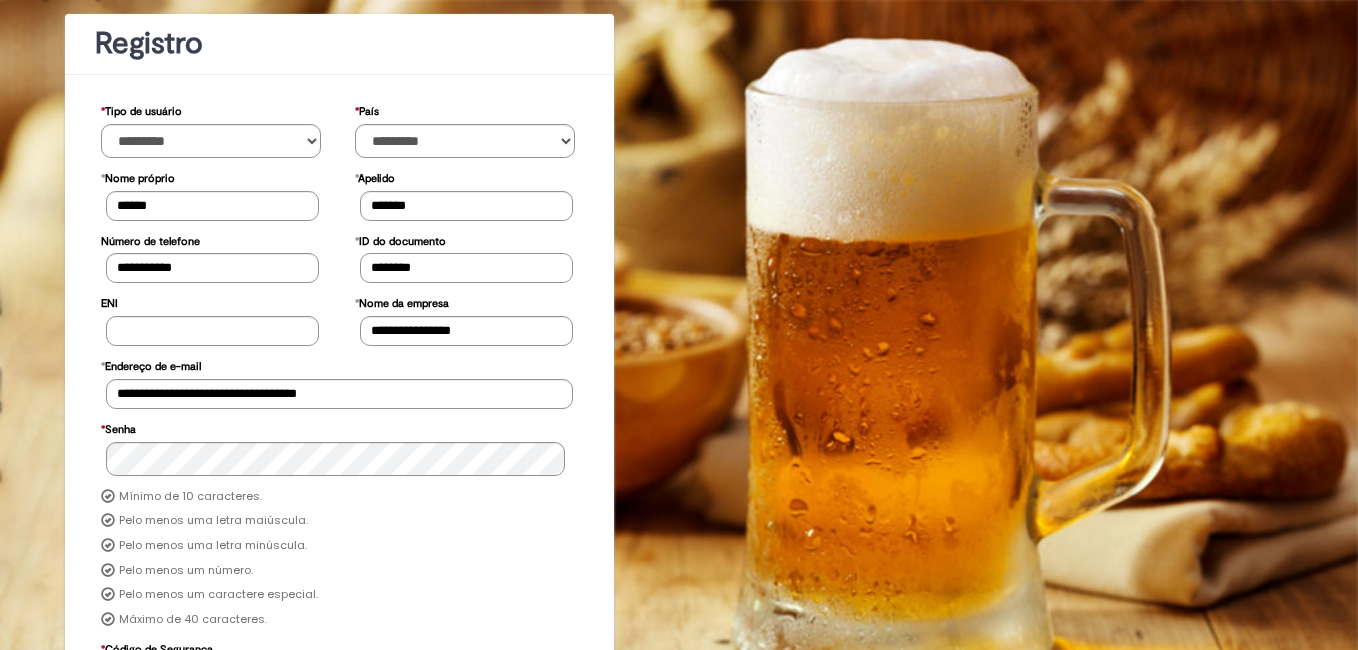 type on "********" 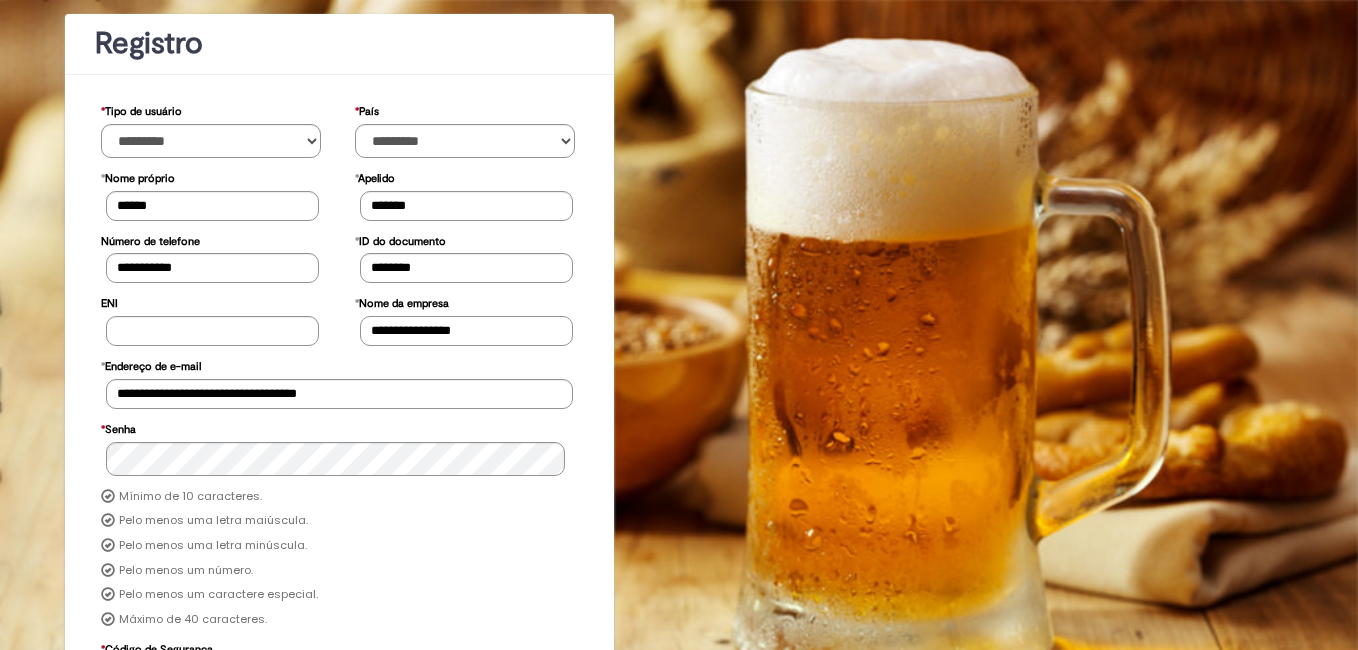 click on "**********" at bounding box center [466, 331] 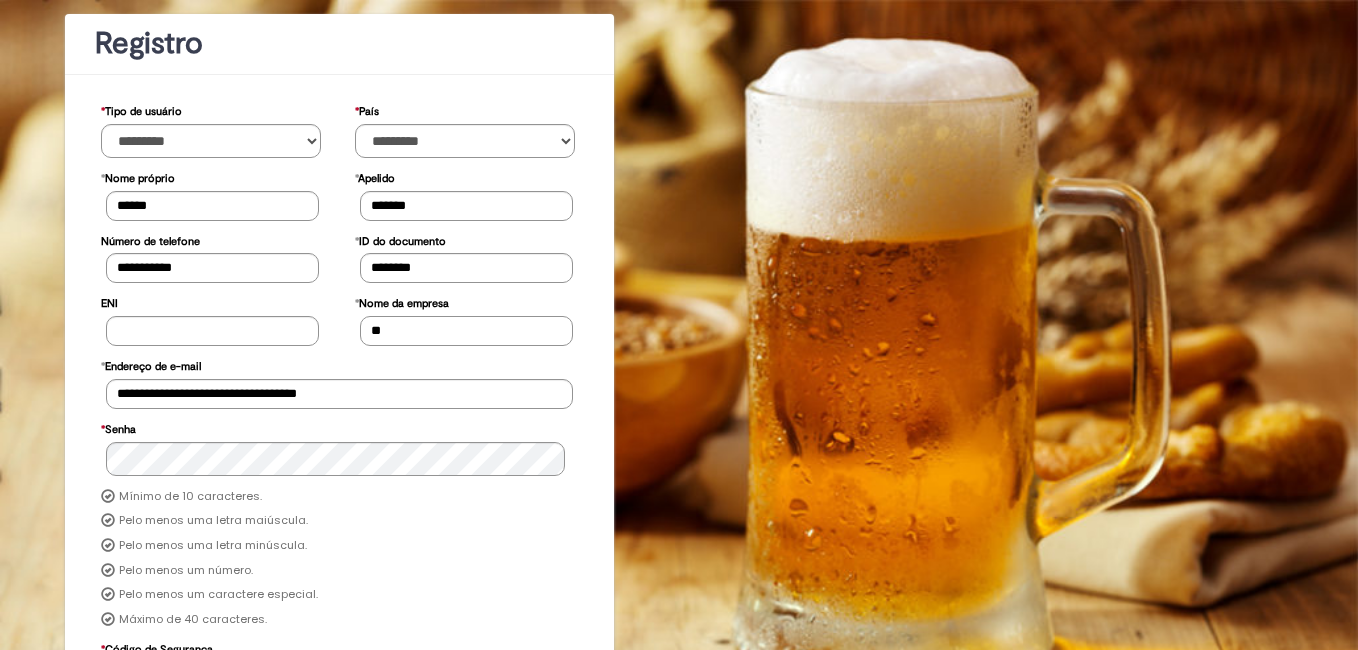 type on "*" 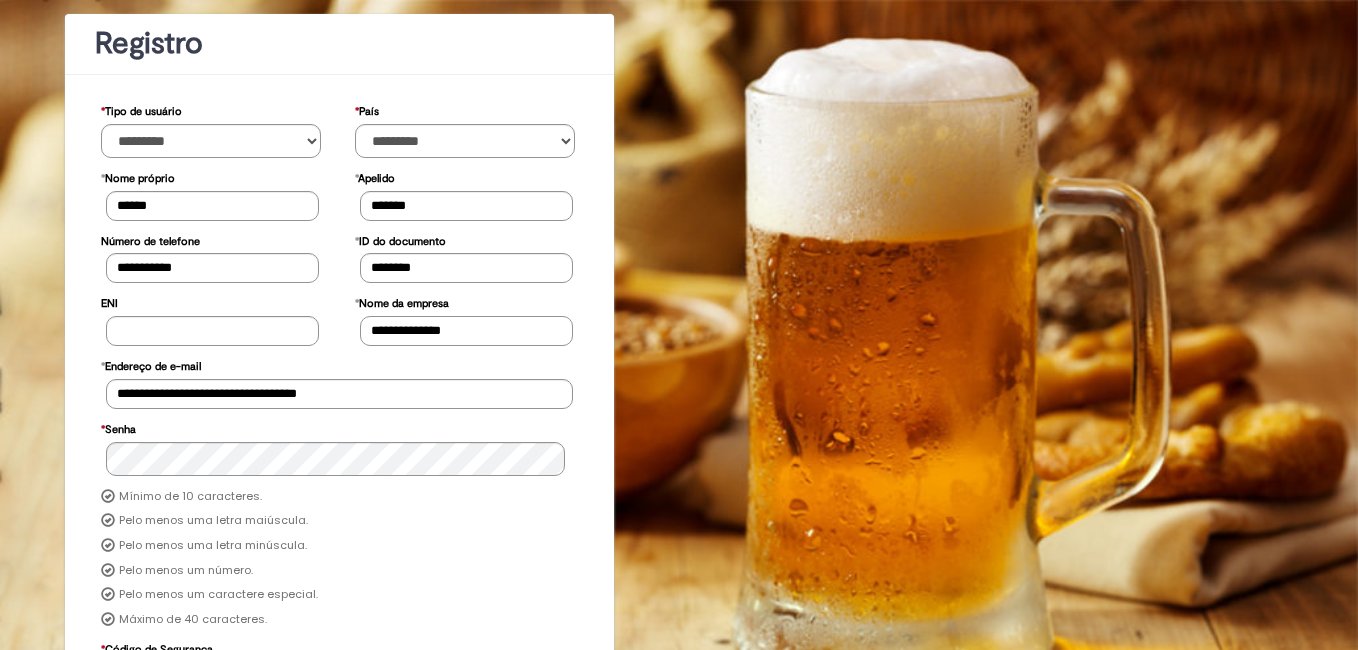 type on "**********" 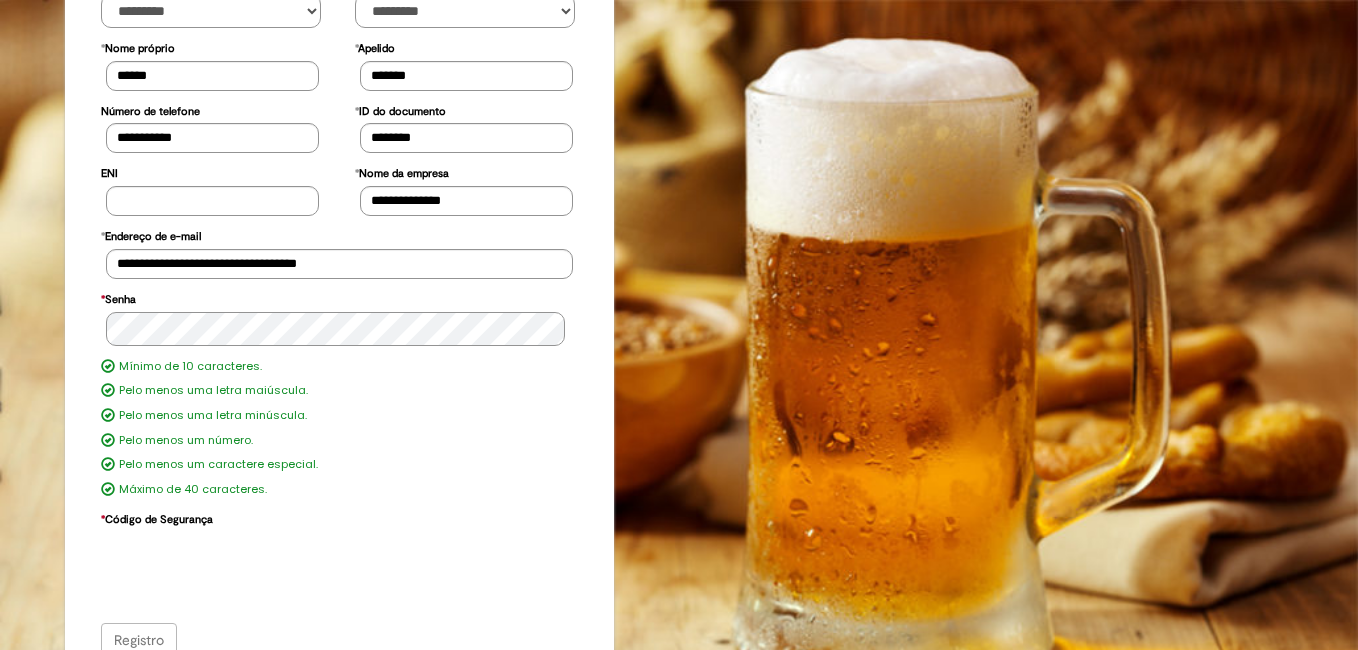 scroll, scrollTop: 274, scrollLeft: 0, axis: vertical 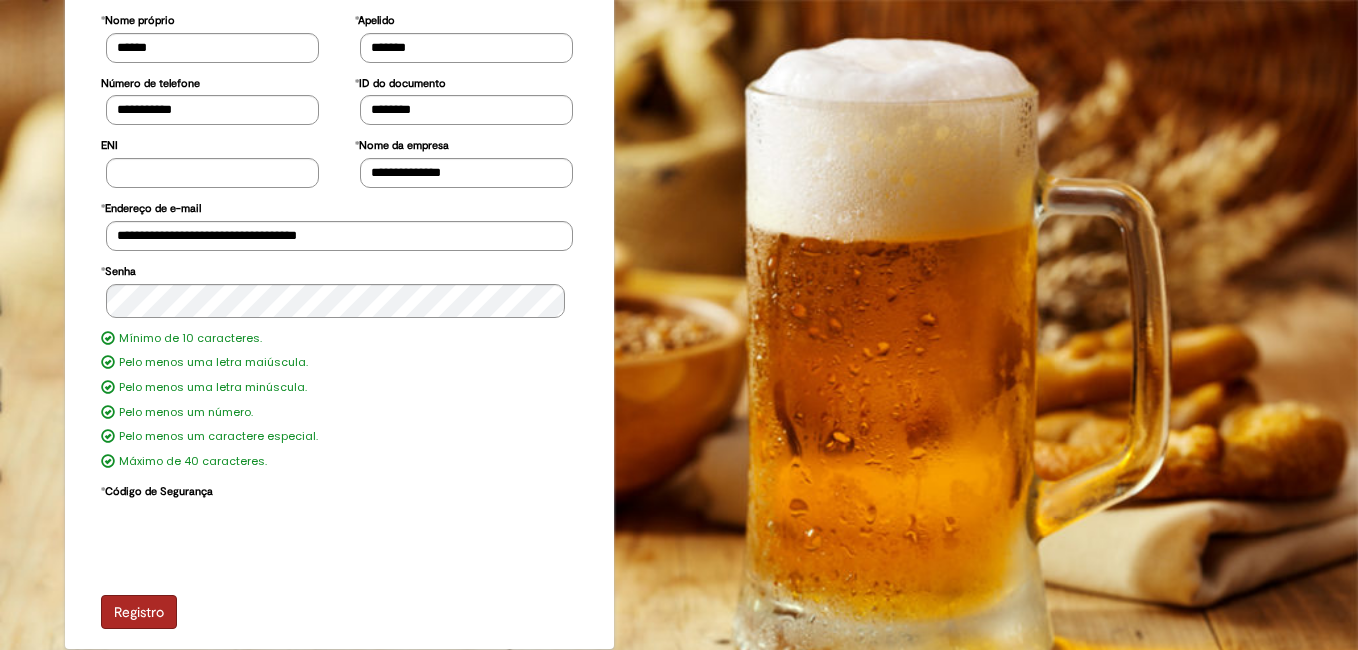 click on "Mínimo de 10 caracteres.   Pelo menos uma letra maiúscula.   Pelo menos uma letra minúscula.   Pelo menos um número.   Pelo menos um caractere especial.   Máximo de 40 caracteres." at bounding box center (340, 401) 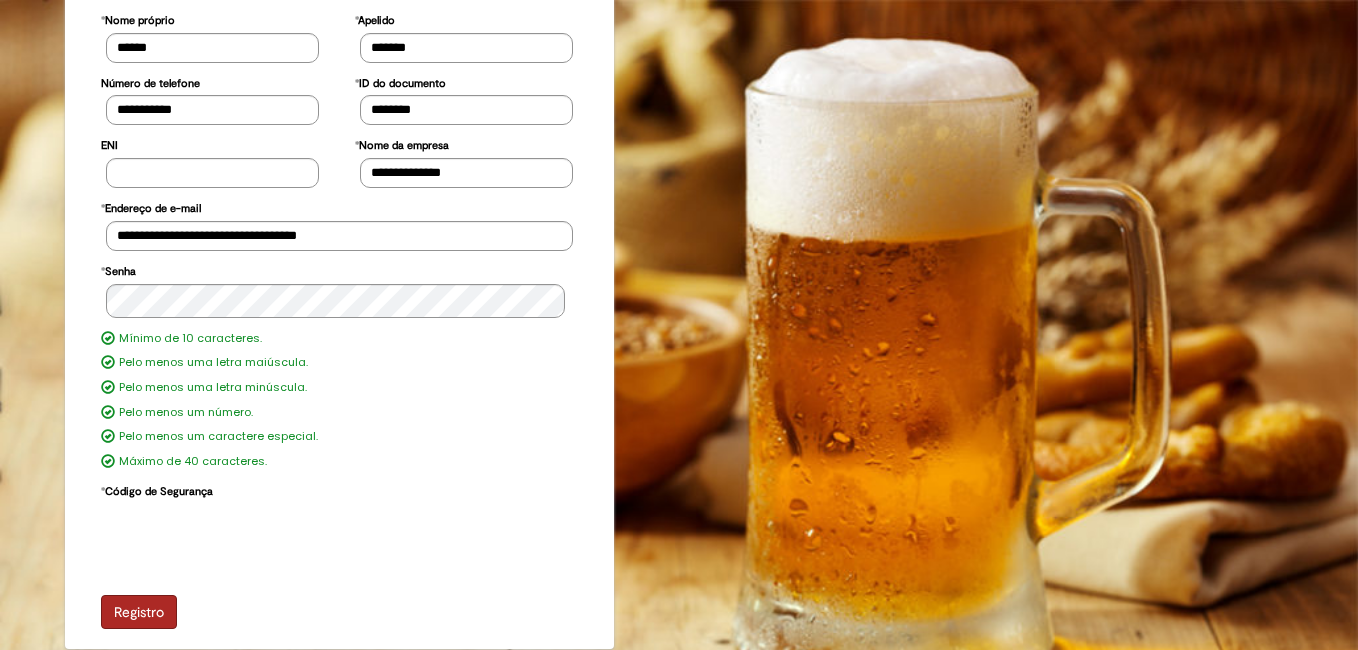 click on "Registro" at bounding box center [139, 612] 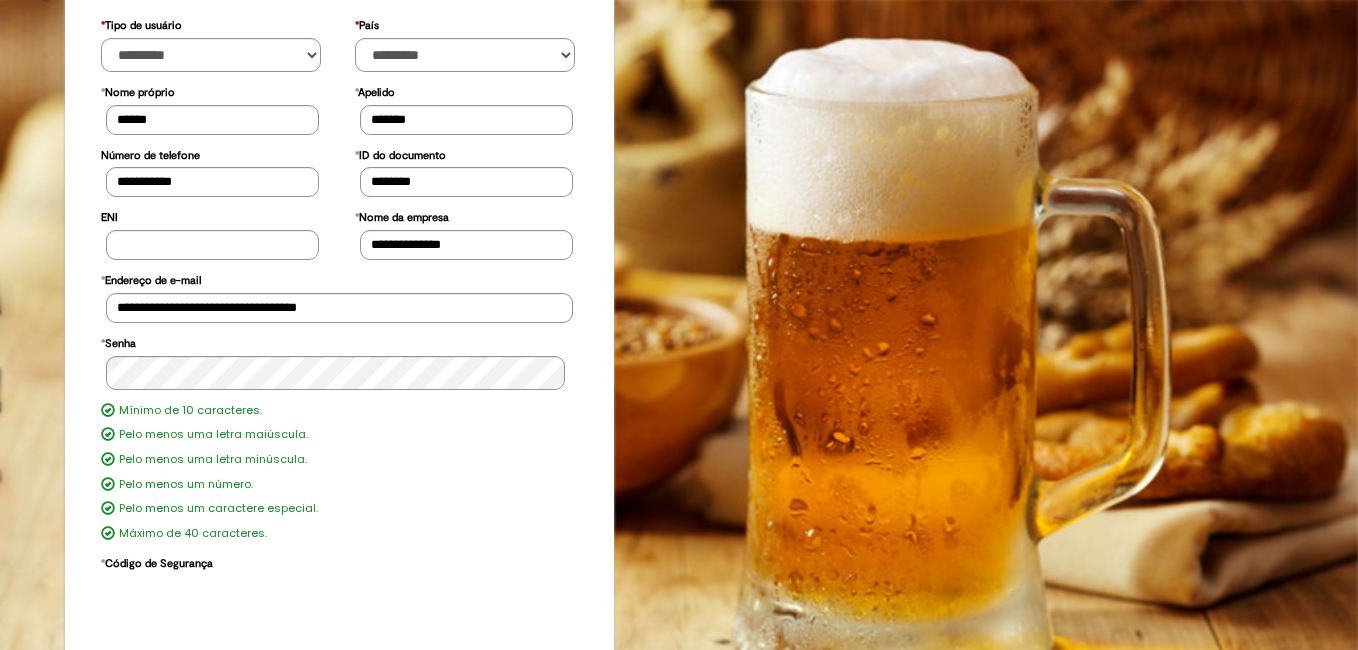 scroll, scrollTop: 313, scrollLeft: 0, axis: vertical 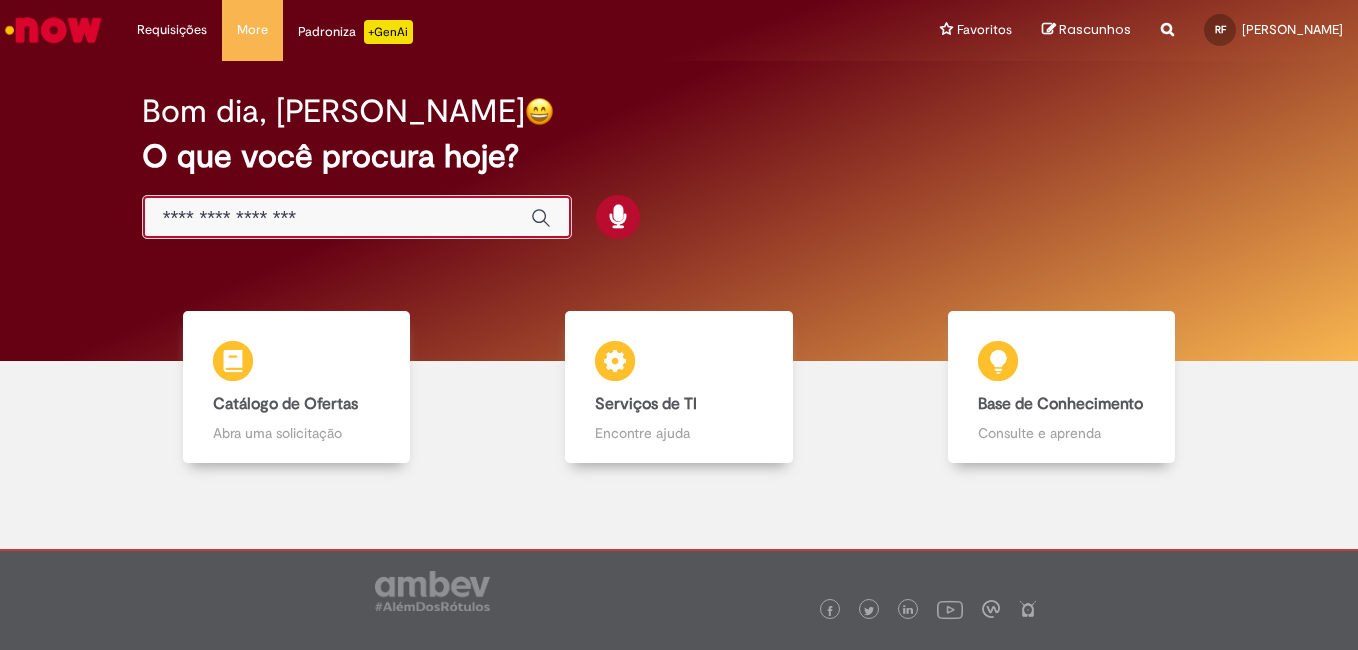 click at bounding box center (337, 218) 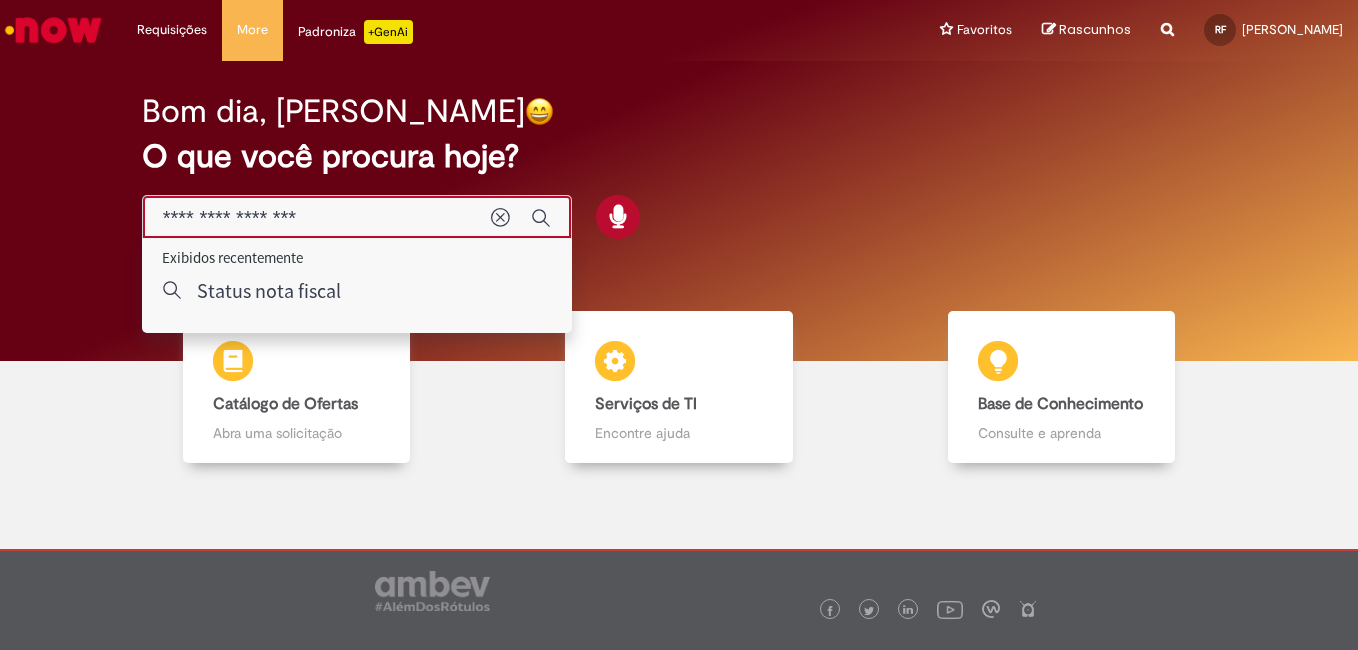 type on "**********" 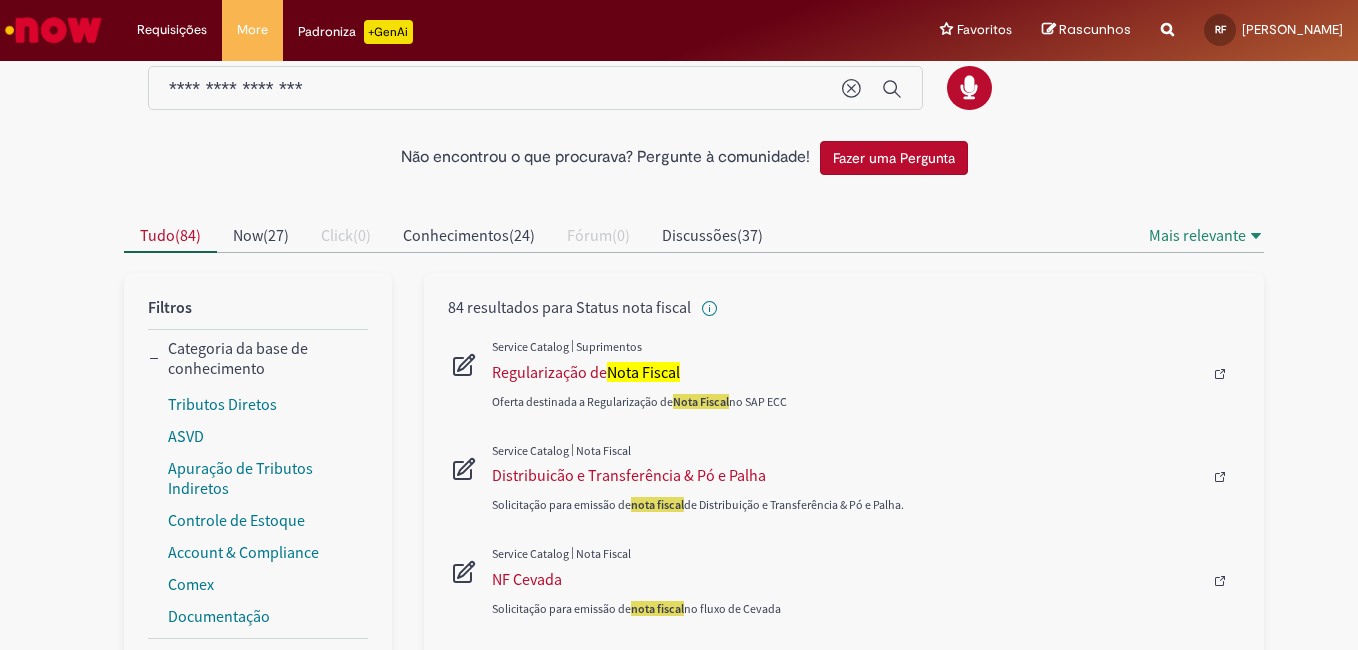 scroll, scrollTop: 0, scrollLeft: 0, axis: both 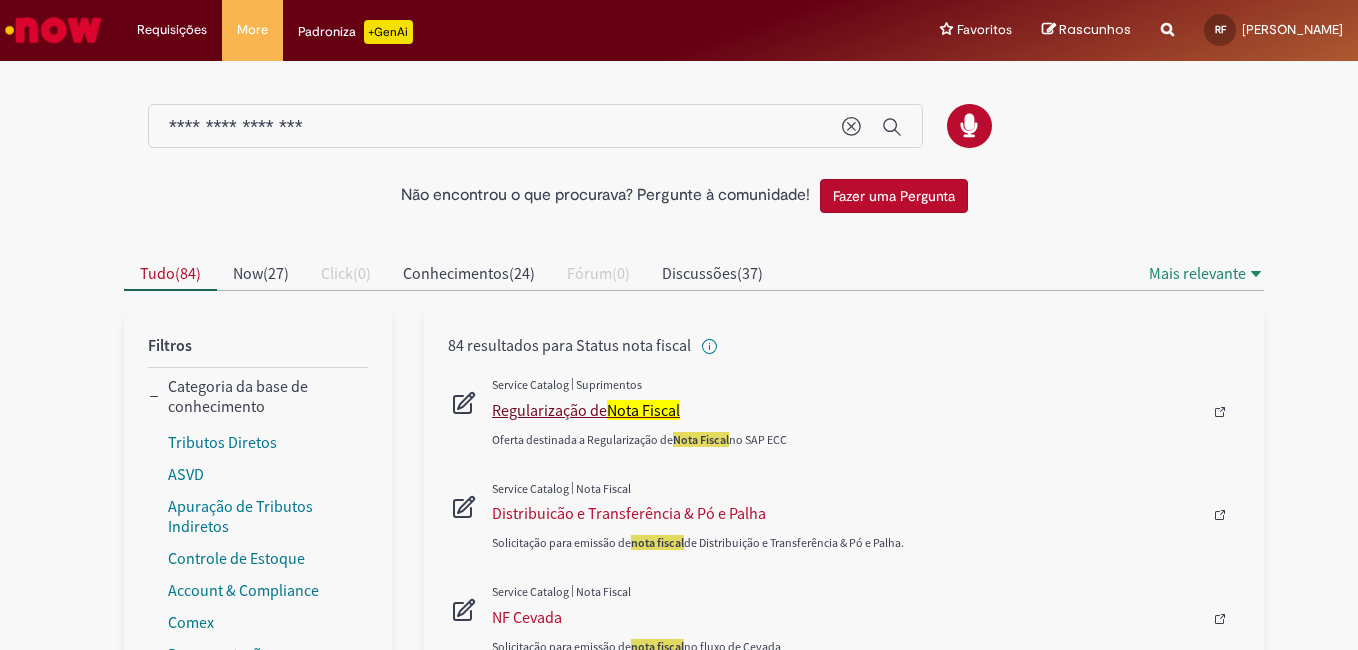click on "Regularização de  Nota Fiscal" at bounding box center [847, 410] 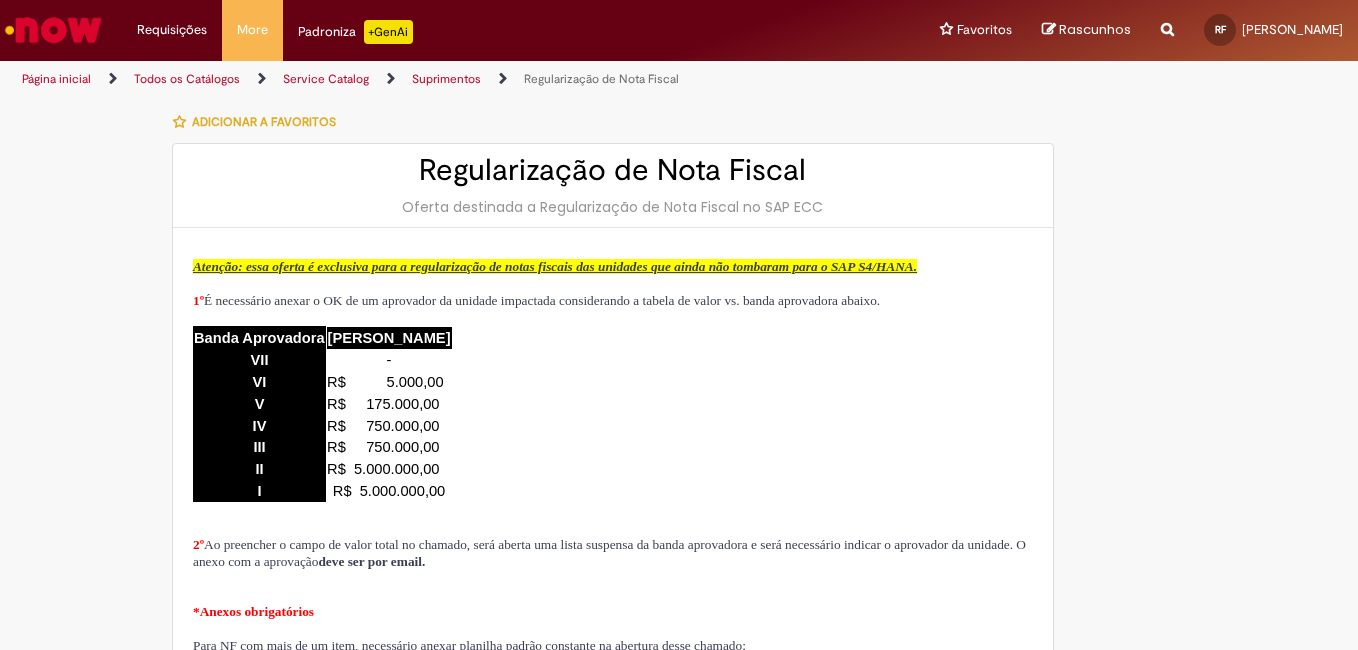 type on "**********" 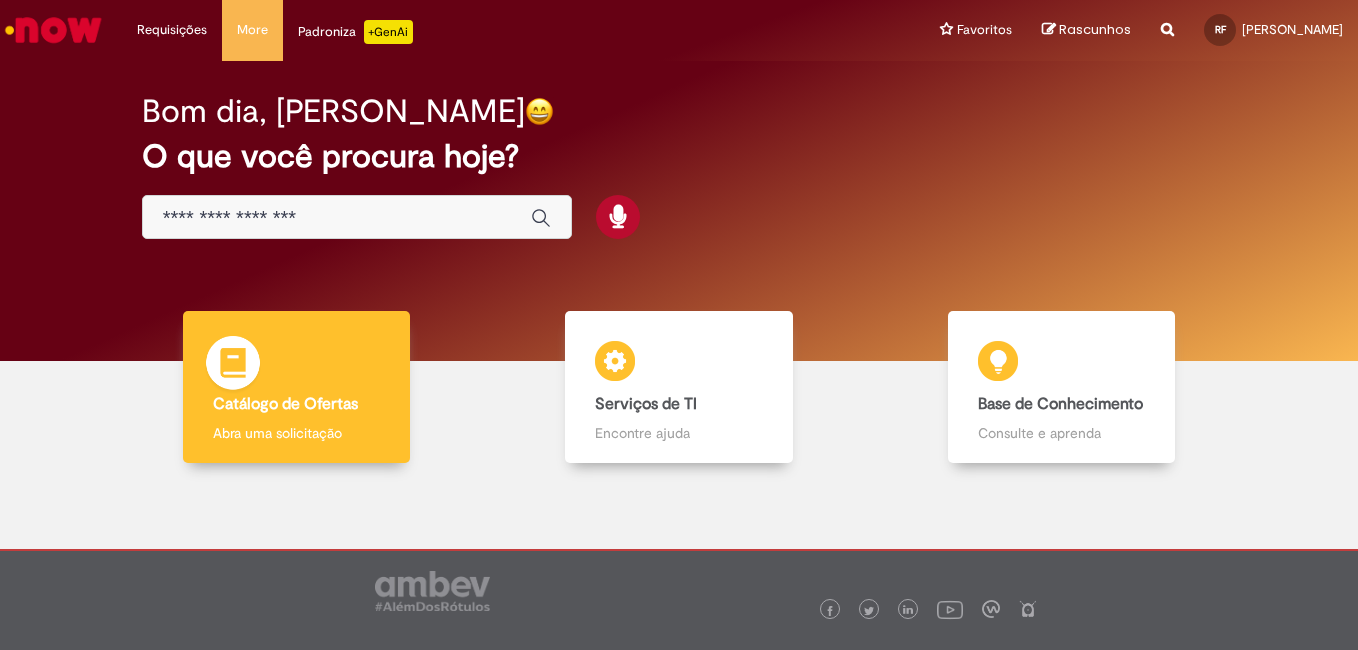 click on "Catálogo de Ofertas
Catálogo de Ofertas
Abra uma solicitação" at bounding box center (297, 387) 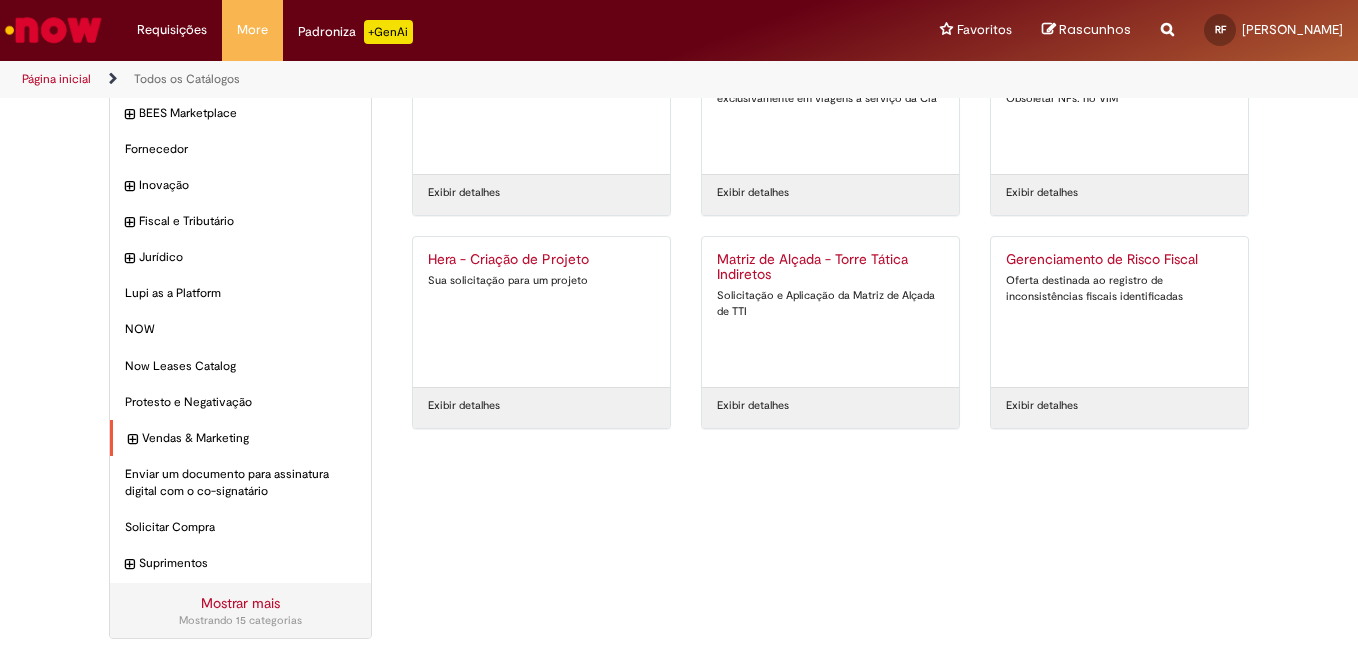 scroll, scrollTop: 145, scrollLeft: 0, axis: vertical 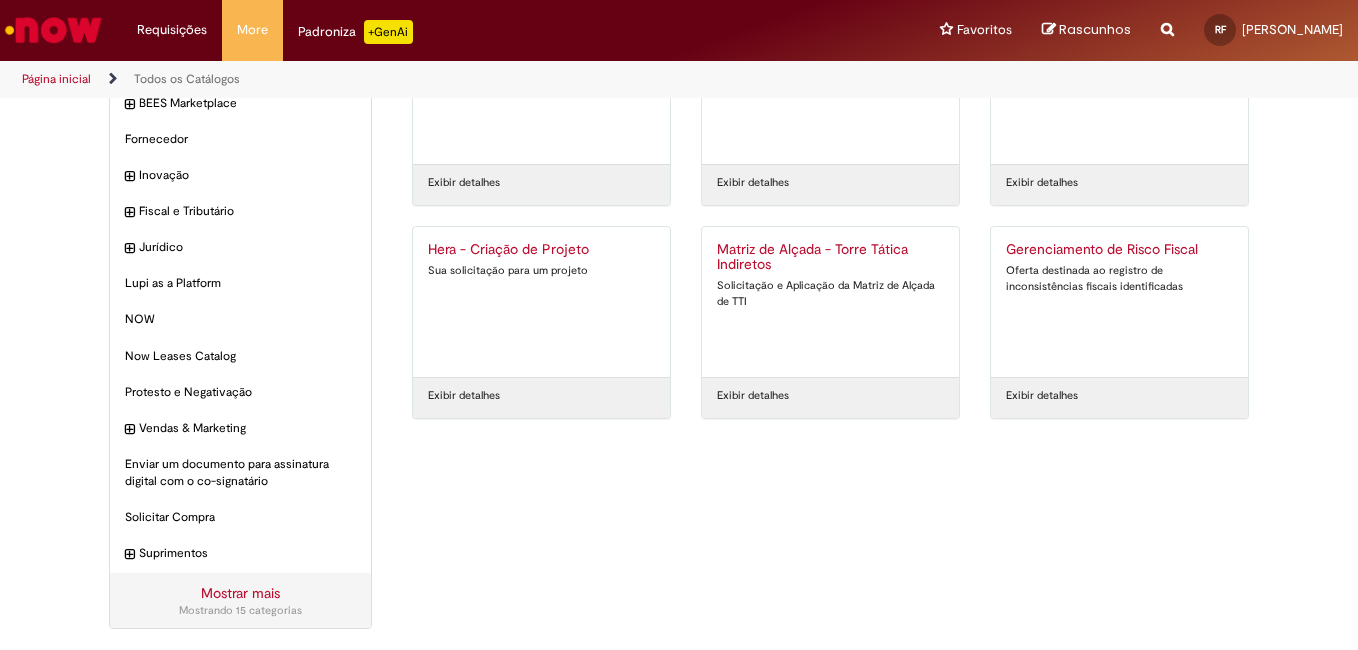 click on "Mostrar mais" at bounding box center (240, 593) 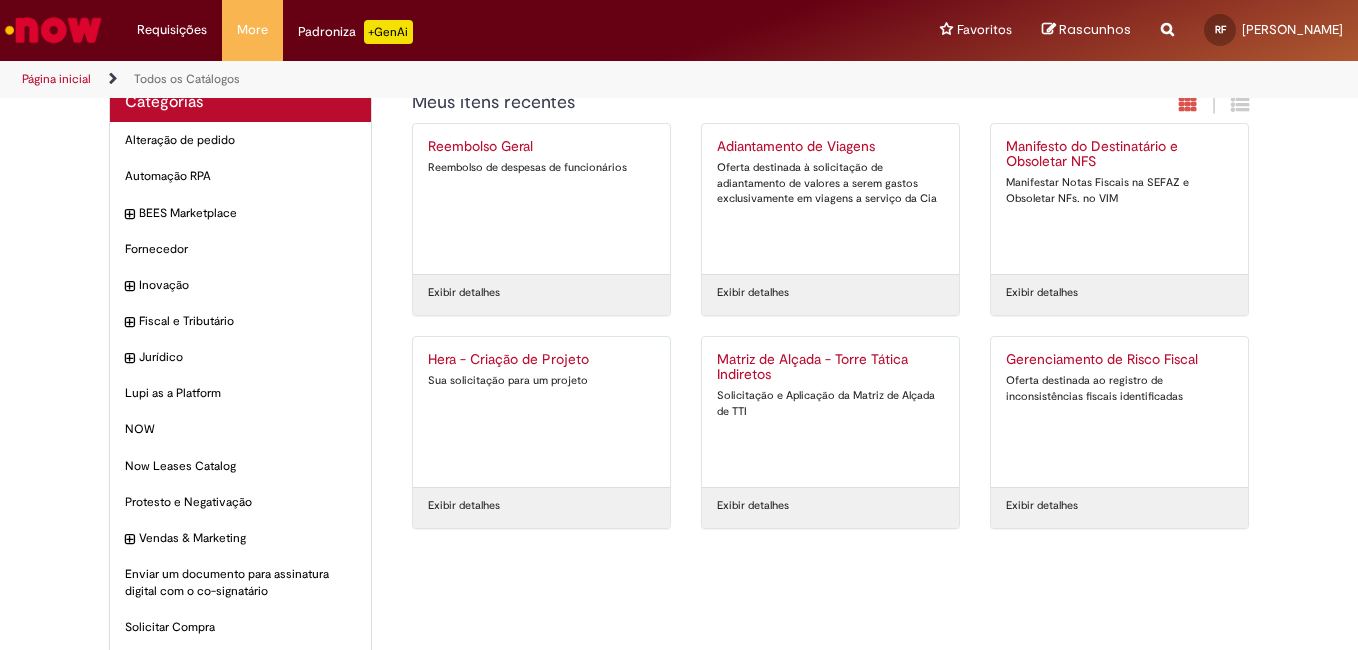 scroll, scrollTop: 0, scrollLeft: 0, axis: both 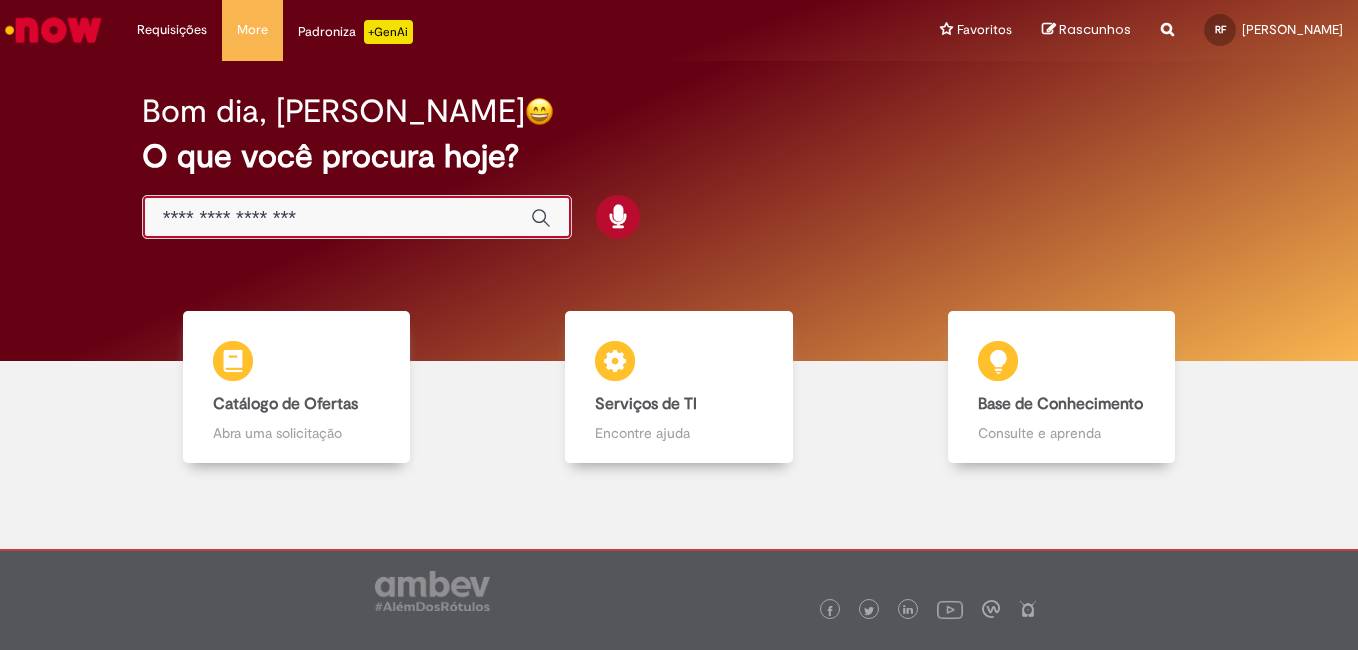 click at bounding box center (337, 218) 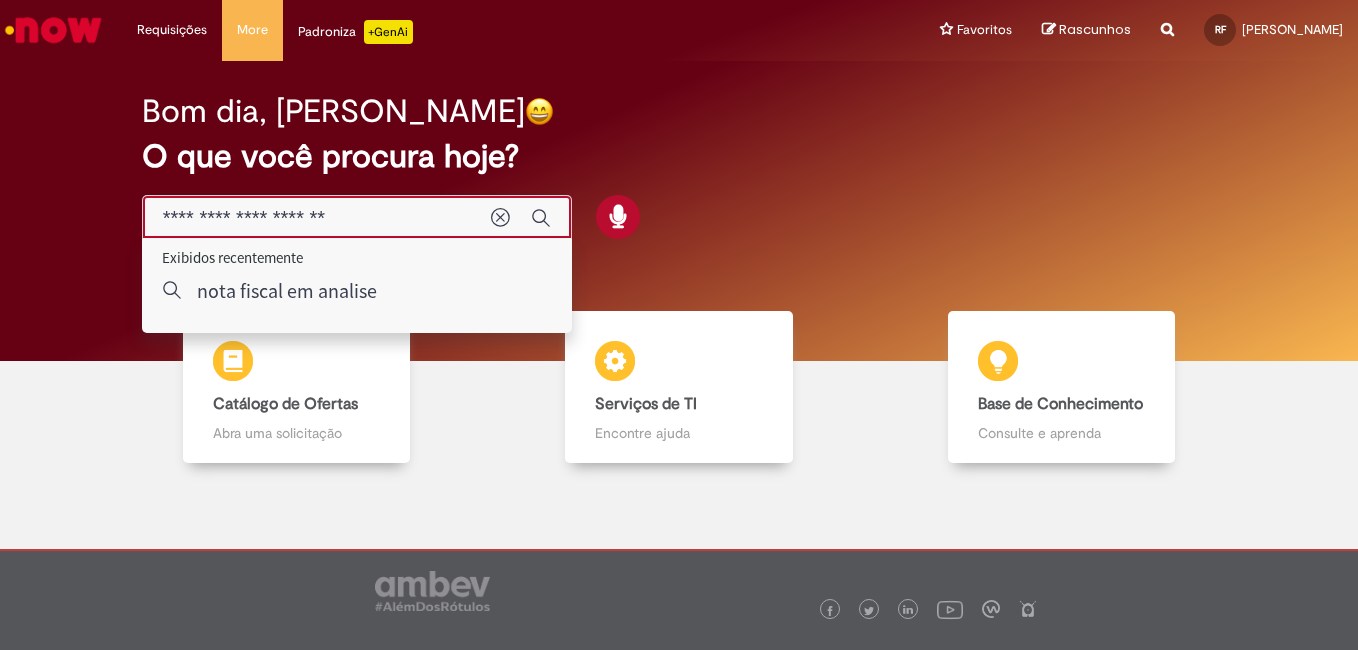 type on "**********" 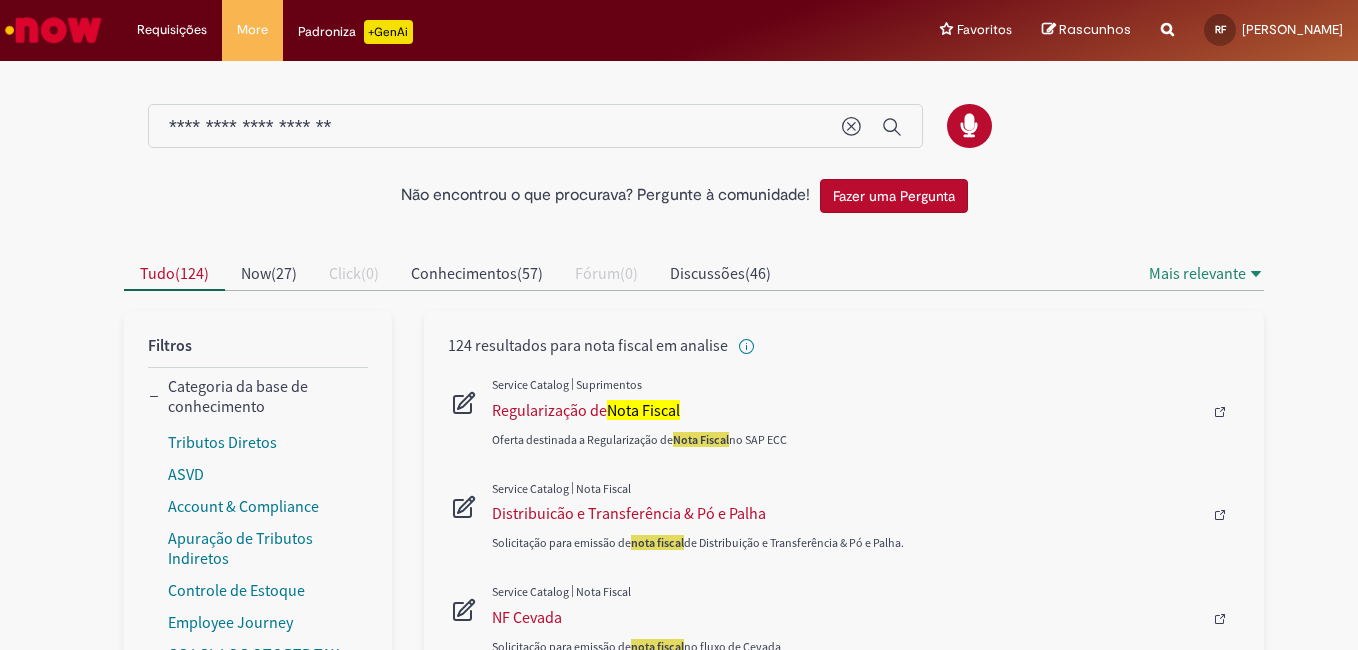 click on "Fazer uma Pergunta" at bounding box center (894, 196) 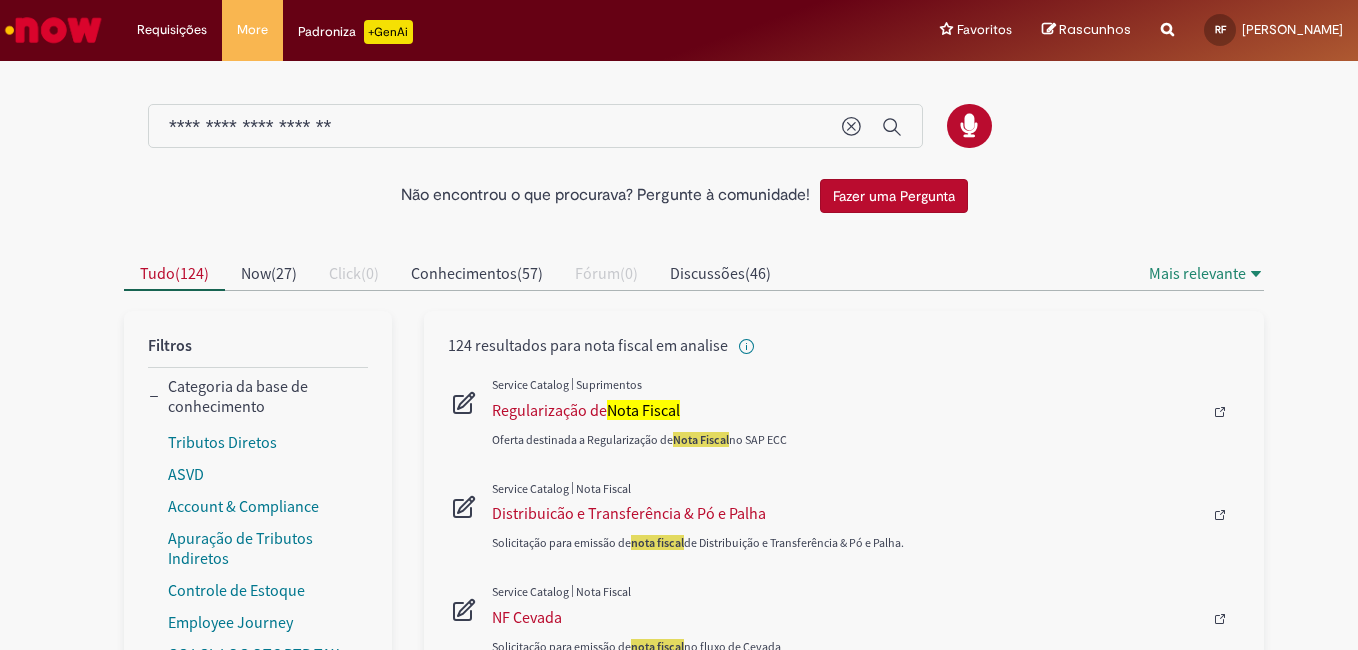 click on "Fazer uma Pergunta" at bounding box center [894, 196] 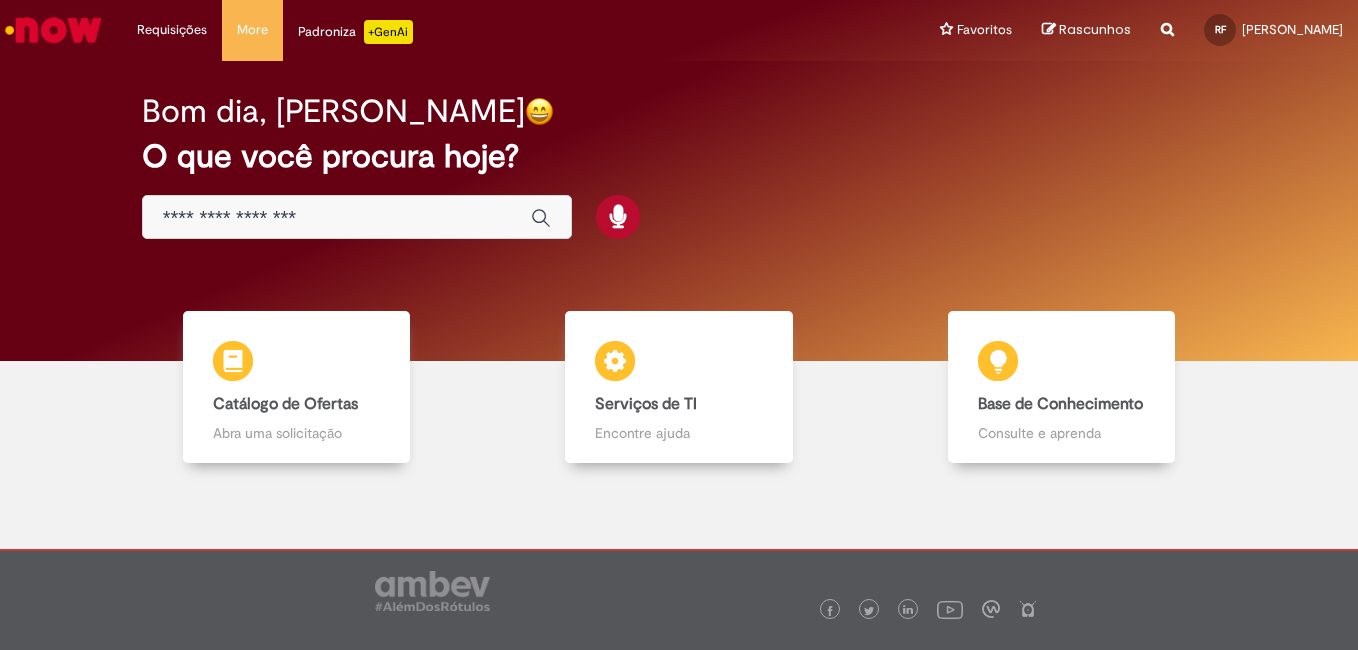 scroll, scrollTop: 0, scrollLeft: 0, axis: both 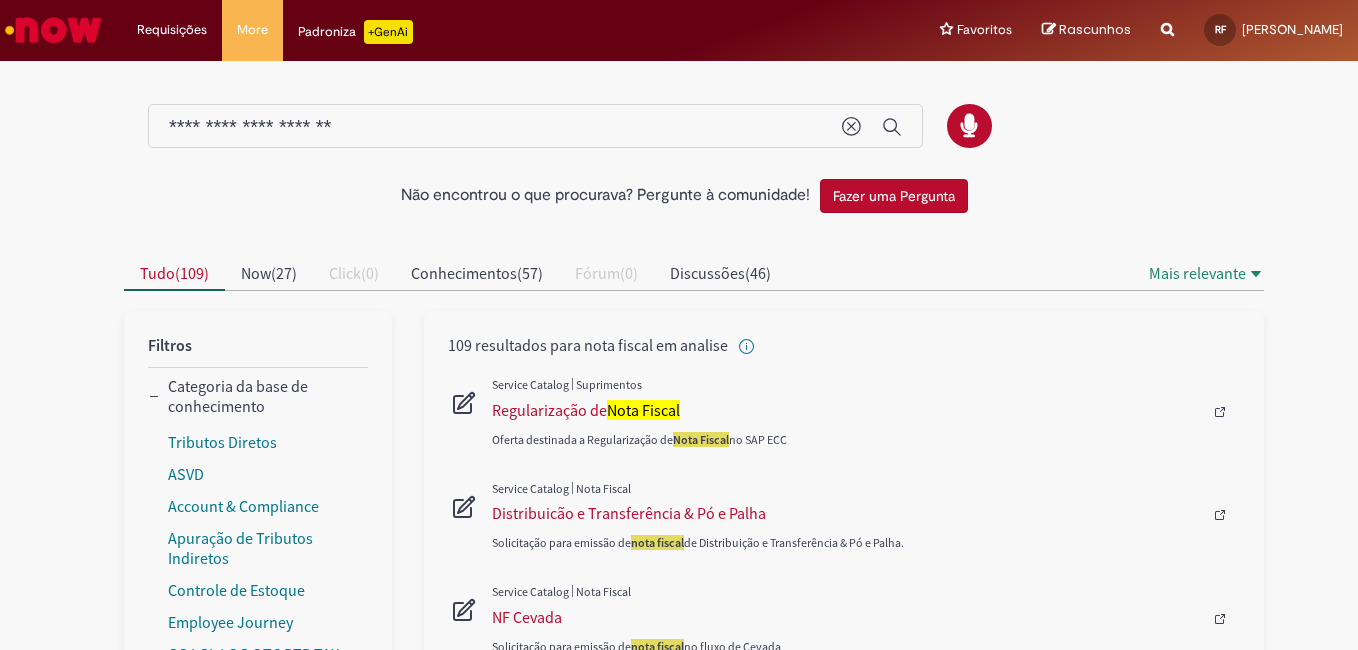 click on "Fazer uma Pergunta" at bounding box center [894, 196] 